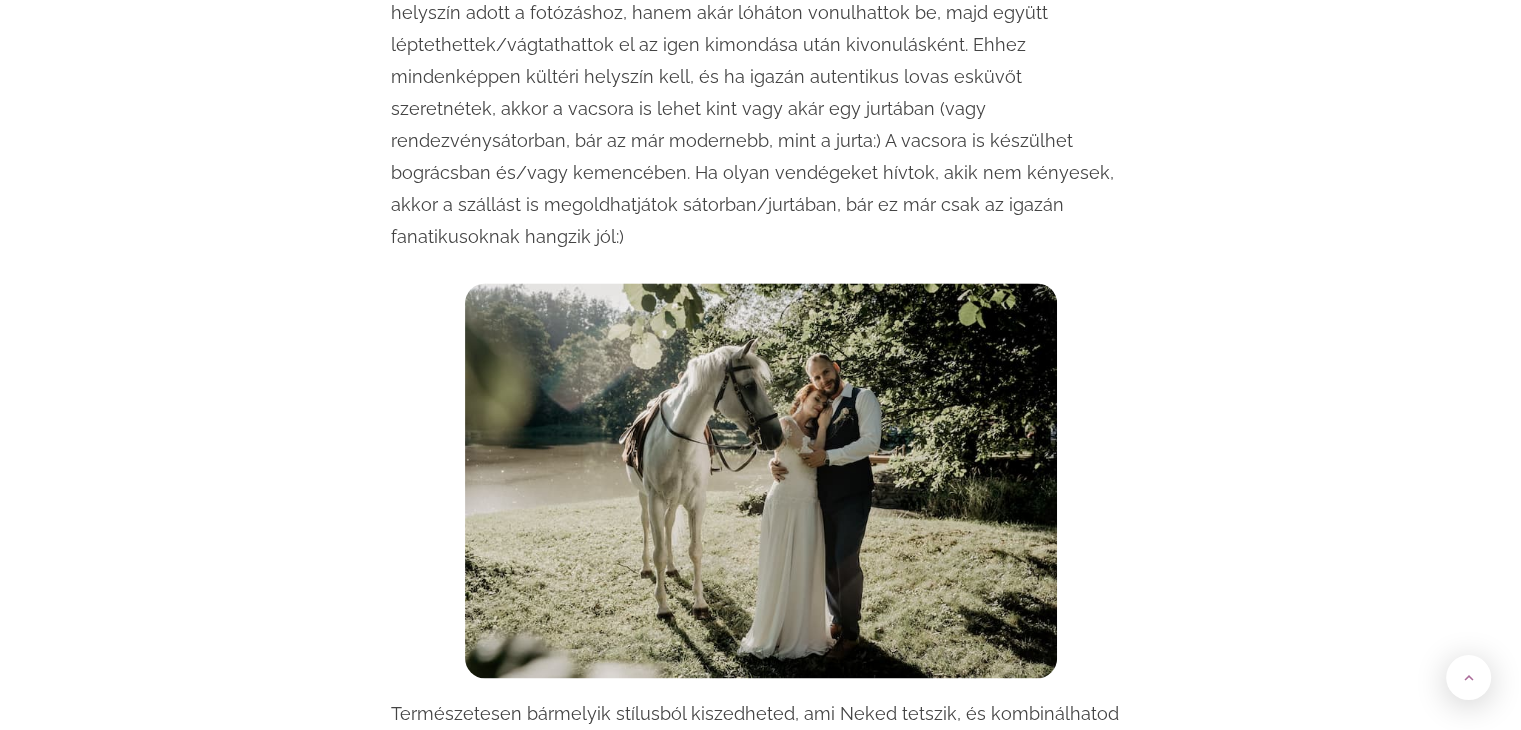 scroll, scrollTop: 18400, scrollLeft: 0, axis: vertical 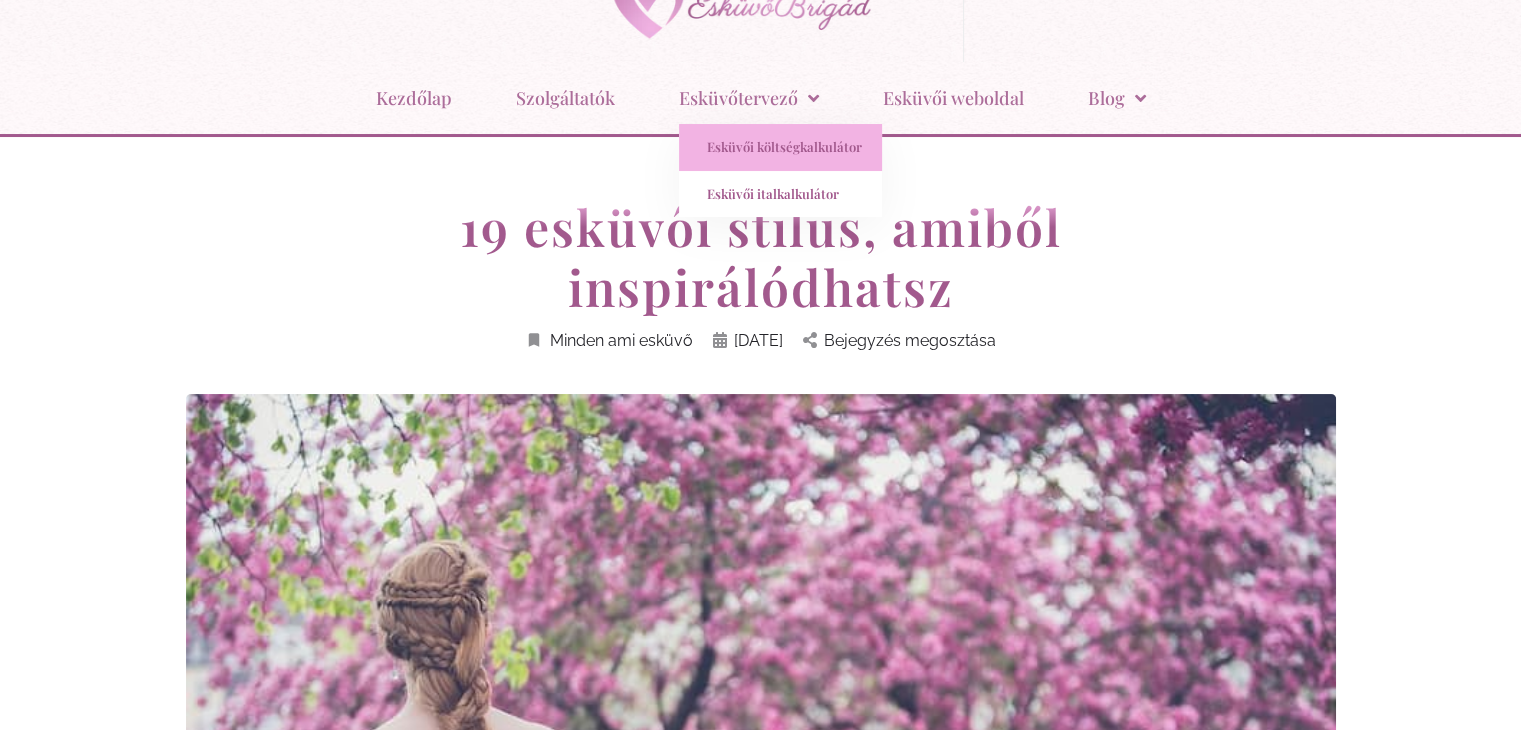 click on "Esküvői költségkalkulátor" 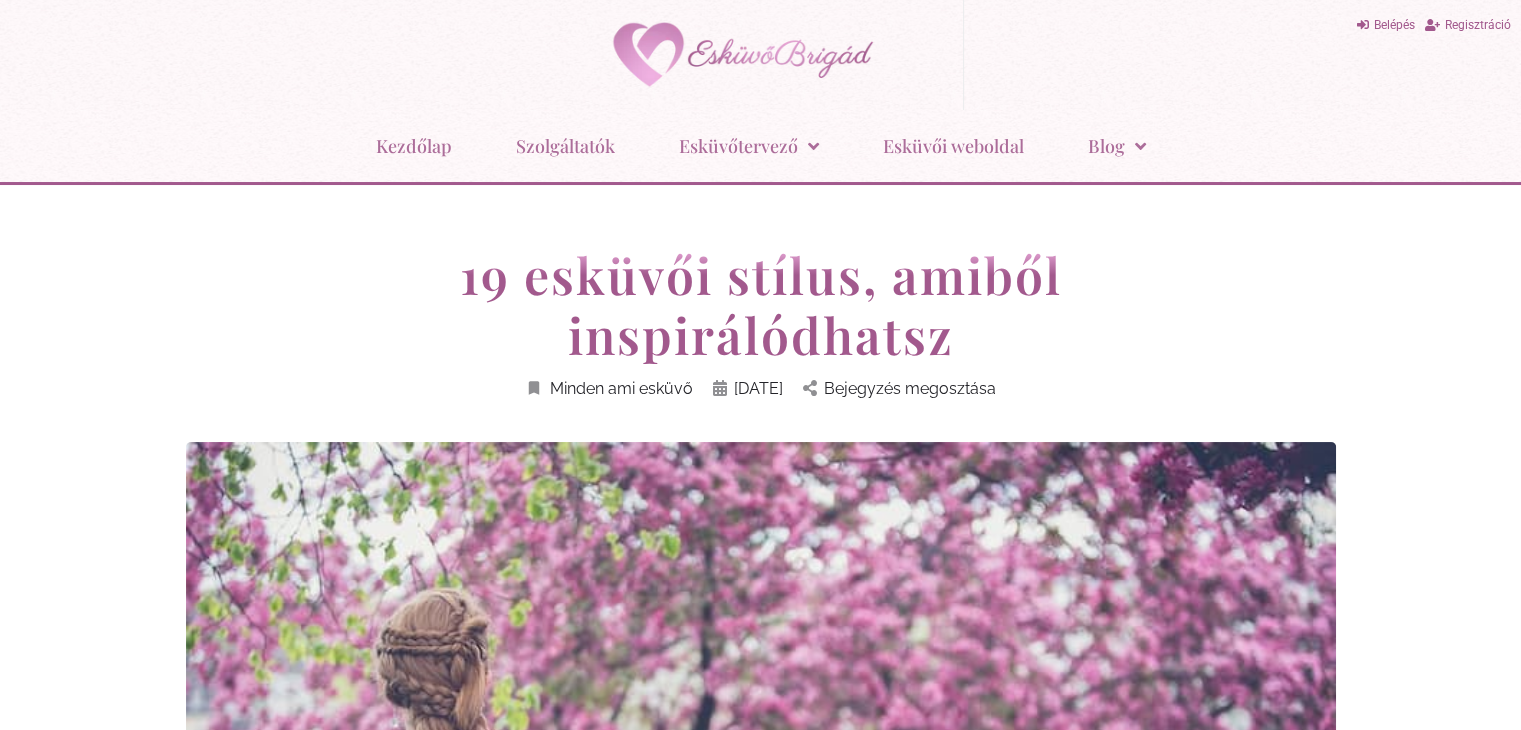 scroll, scrollTop: 0, scrollLeft: 0, axis: both 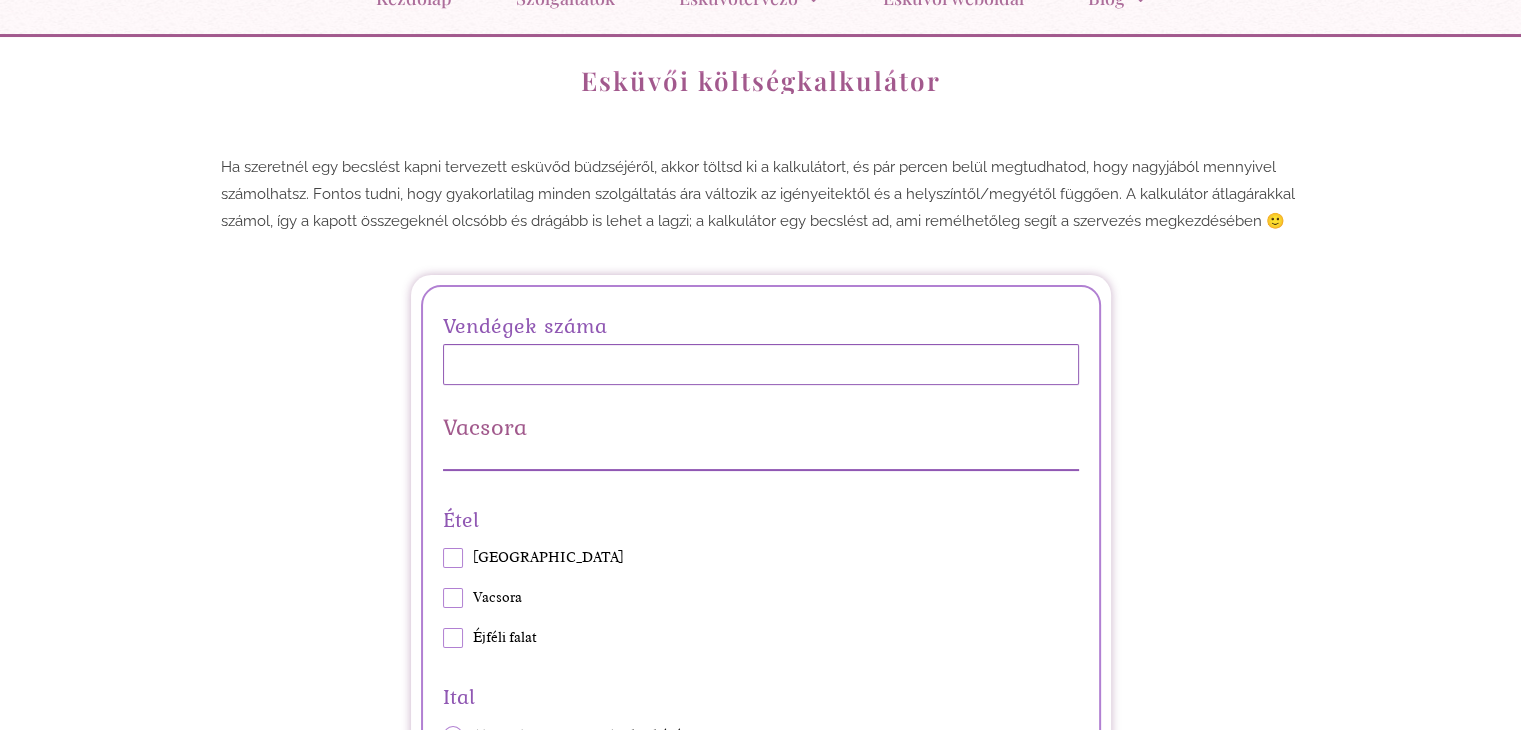 click on "Vendégek száma" at bounding box center [761, 364] 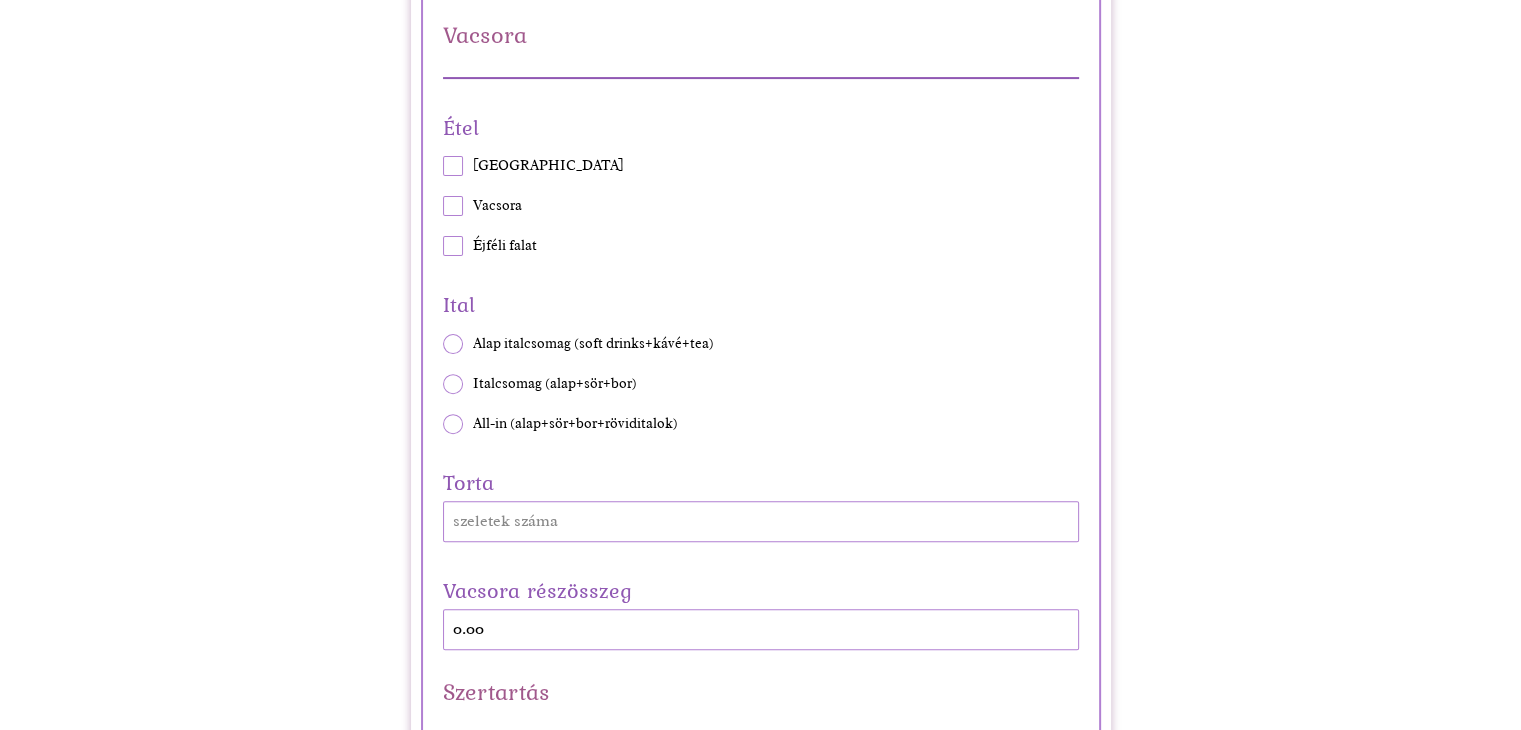 scroll, scrollTop: 600, scrollLeft: 0, axis: vertical 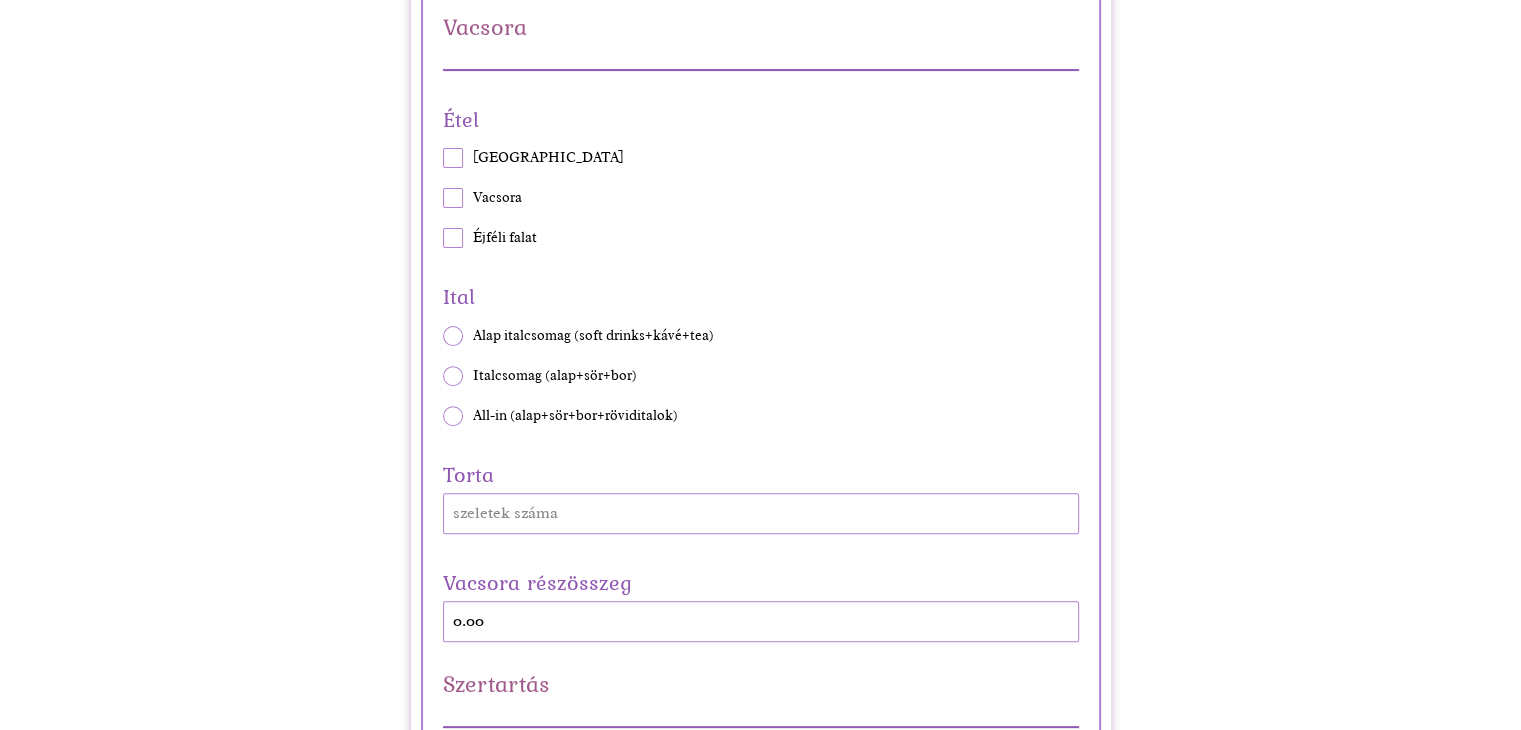 type on "150" 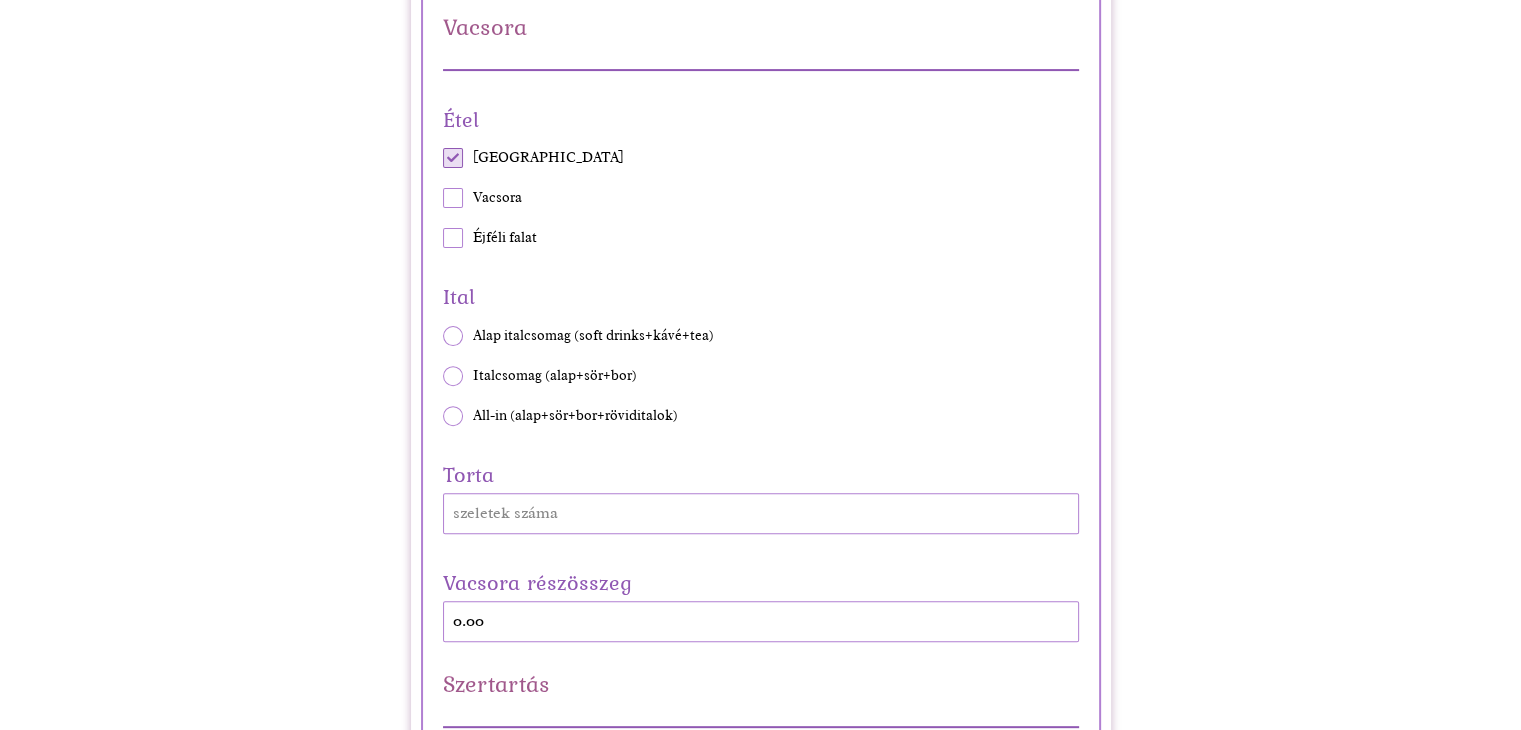 click on "Vacsora" at bounding box center (497, 198) 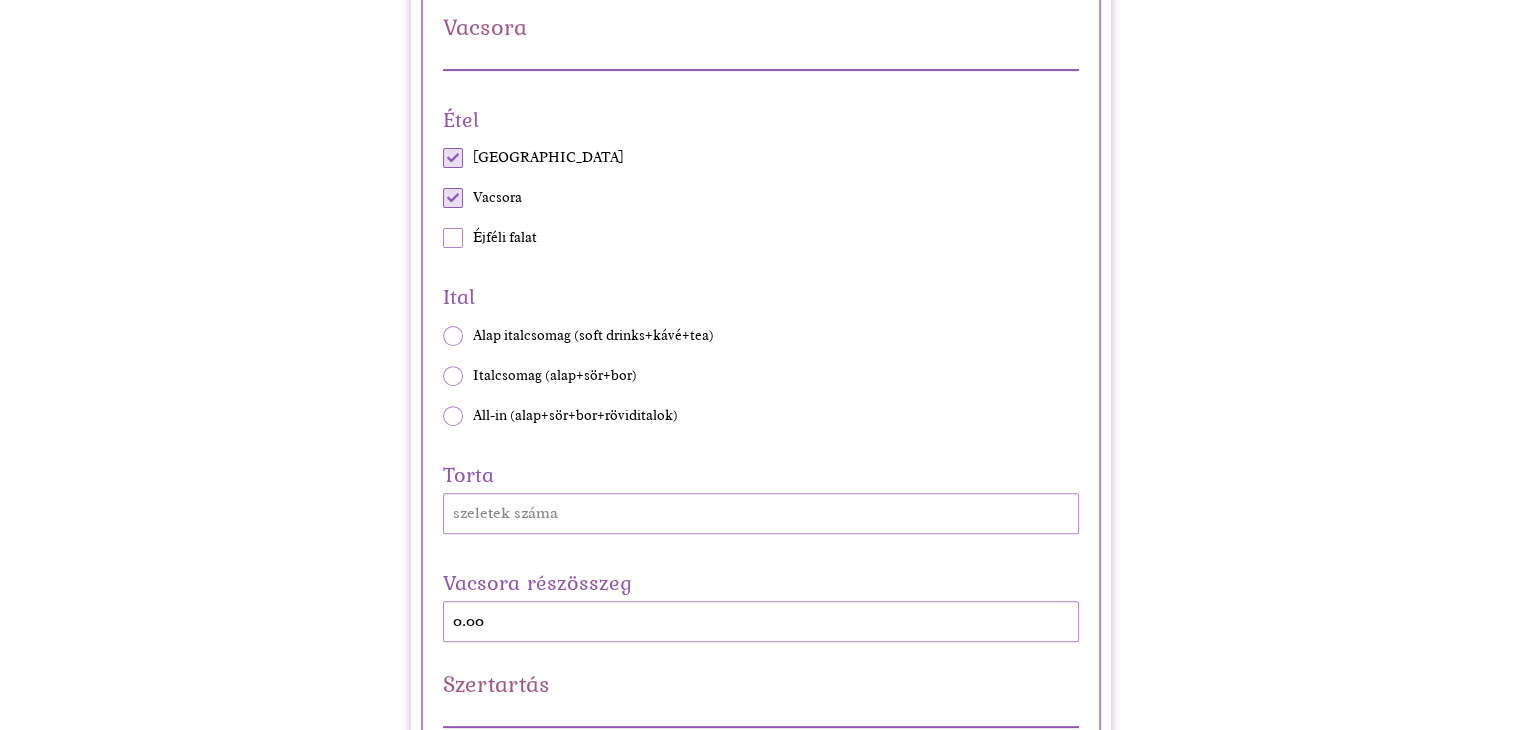 click on "Éjféli falat" at bounding box center [505, 238] 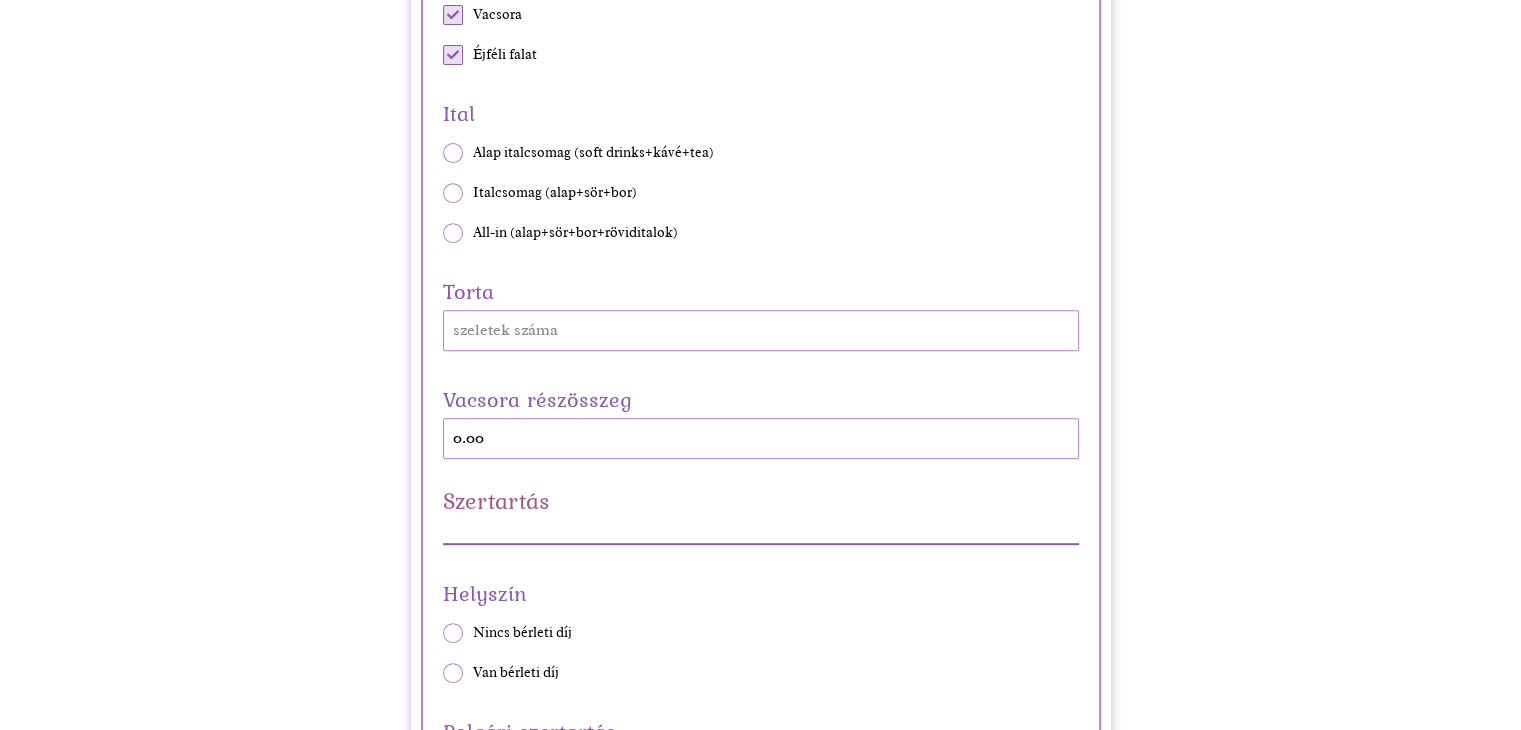 scroll, scrollTop: 800, scrollLeft: 0, axis: vertical 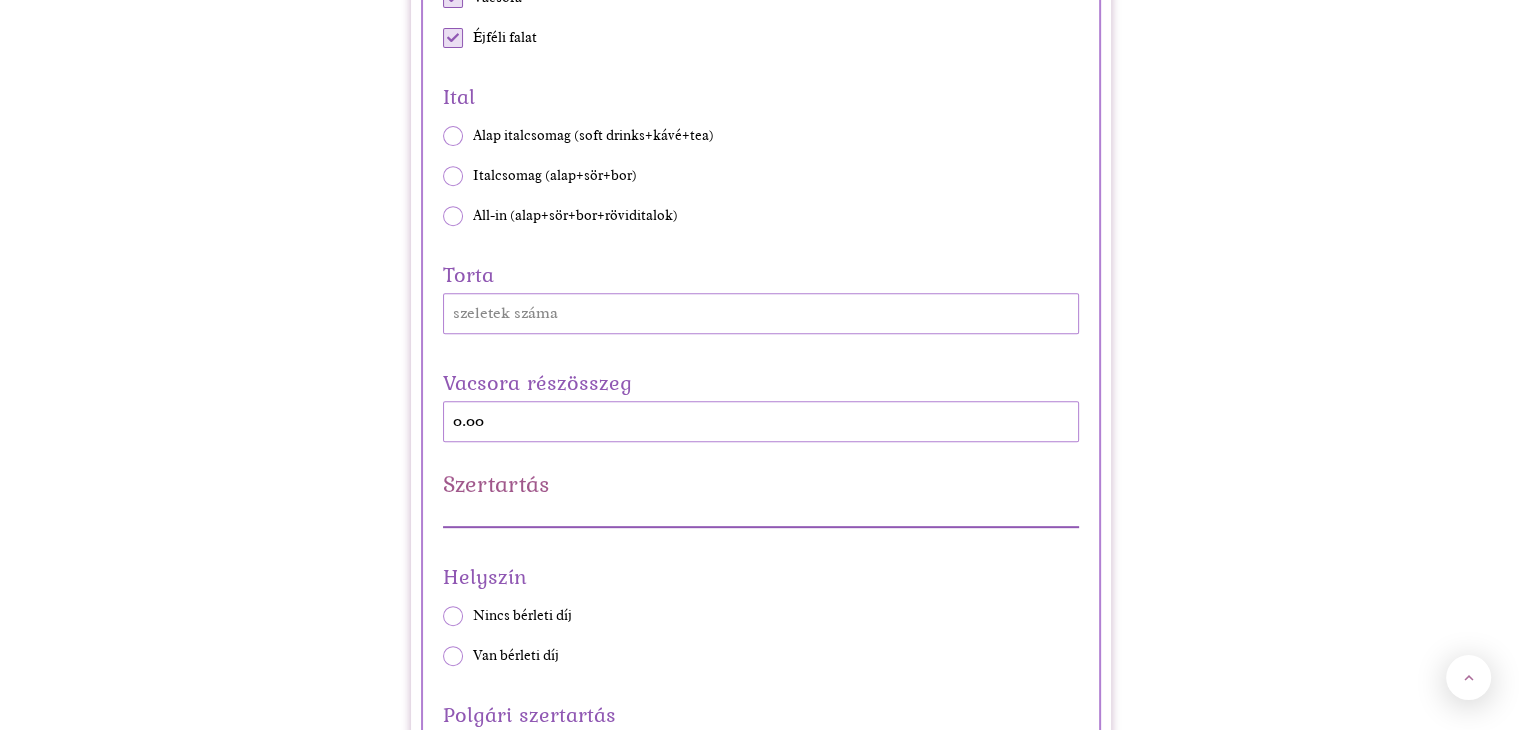 click on "All-in (alap+sör+bor+röviditalok)" at bounding box center (575, 216) 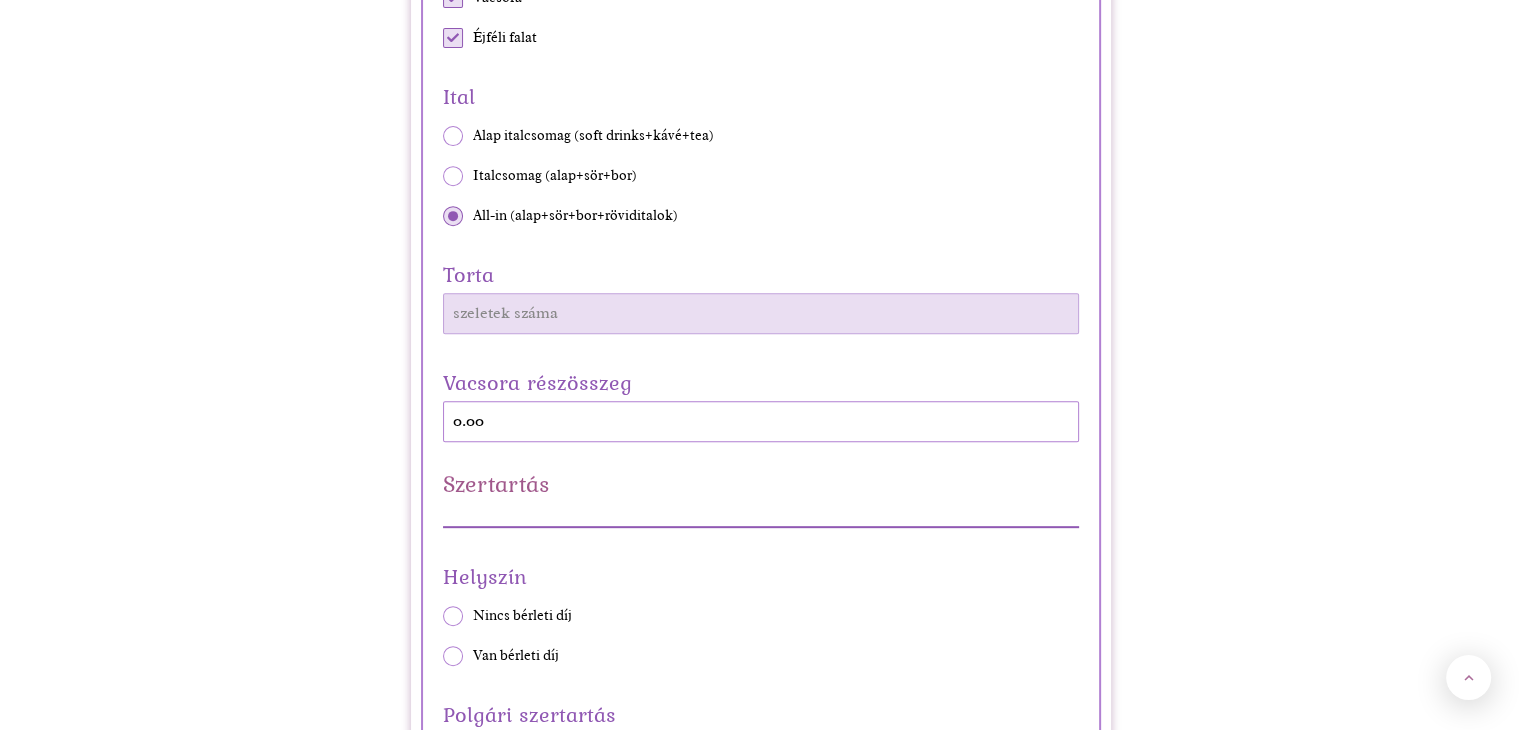 click on "Torta" at bounding box center (761, 313) 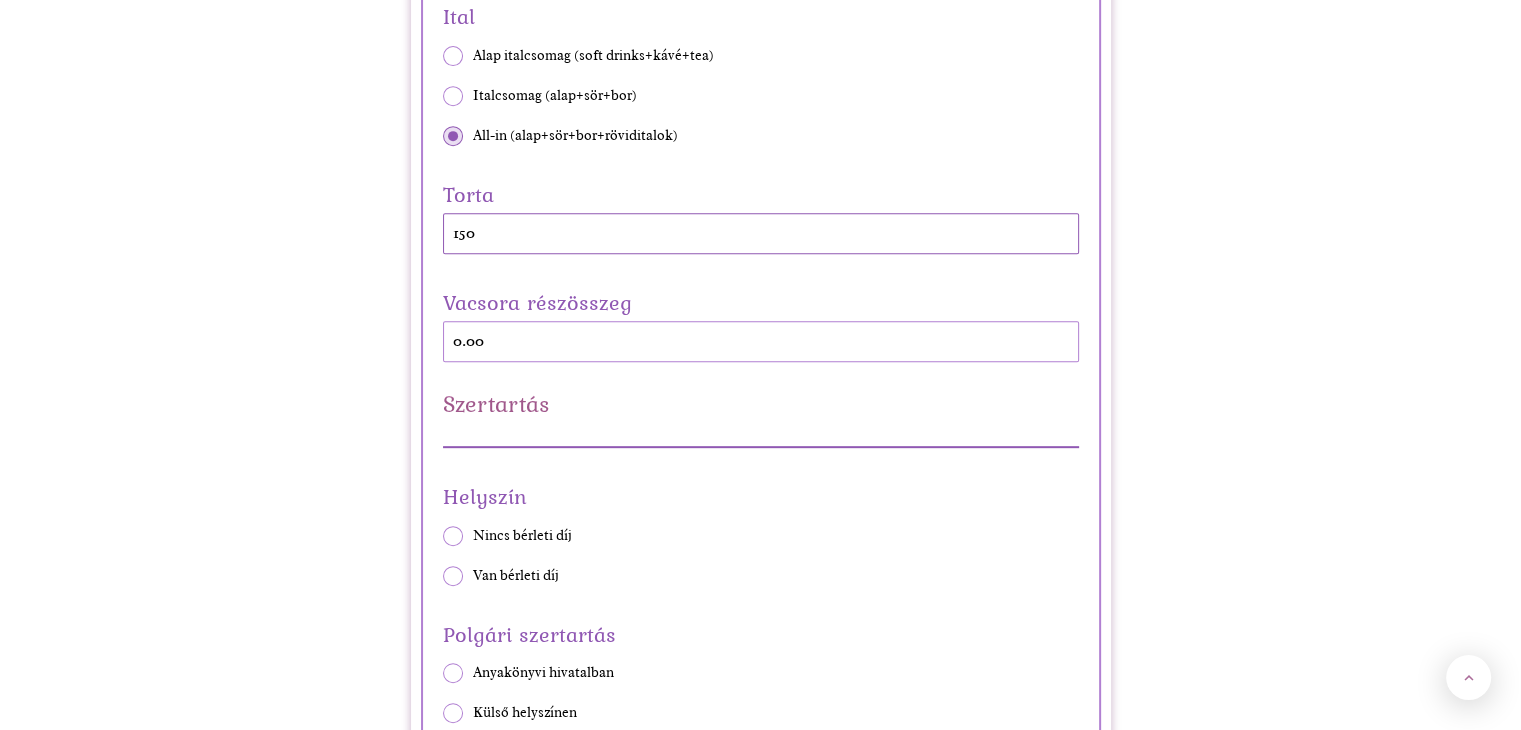 scroll, scrollTop: 1000, scrollLeft: 0, axis: vertical 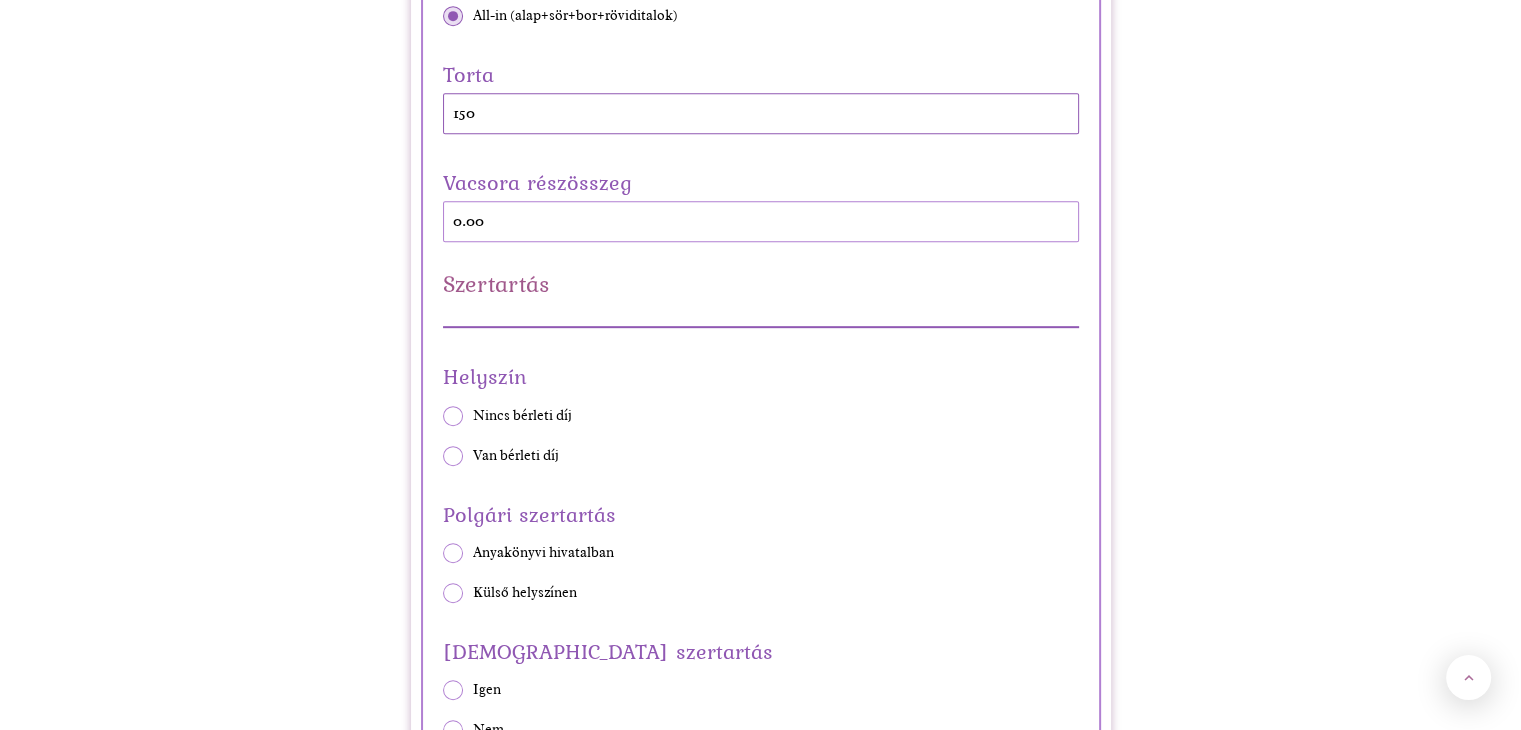 type on "150" 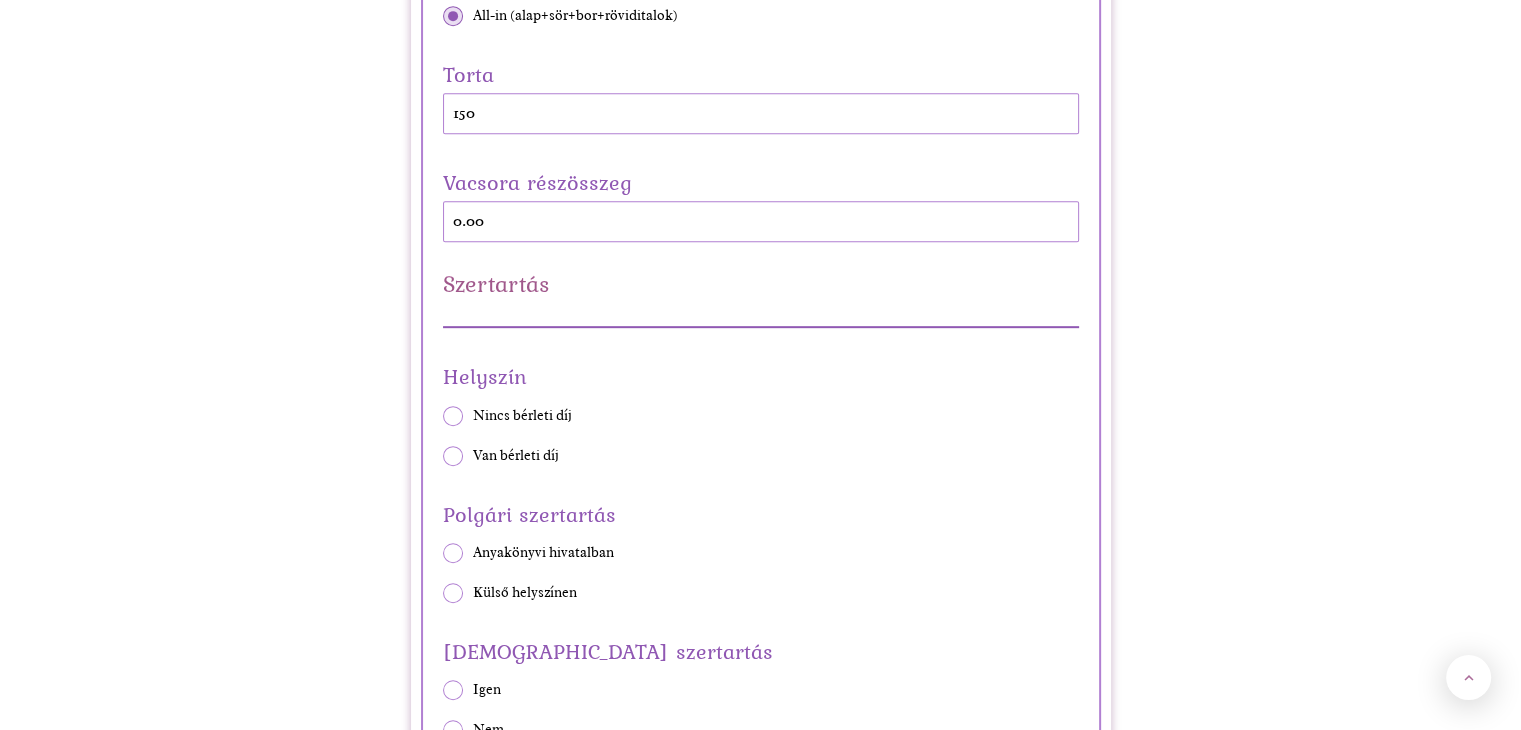 click at bounding box center [761, 327] 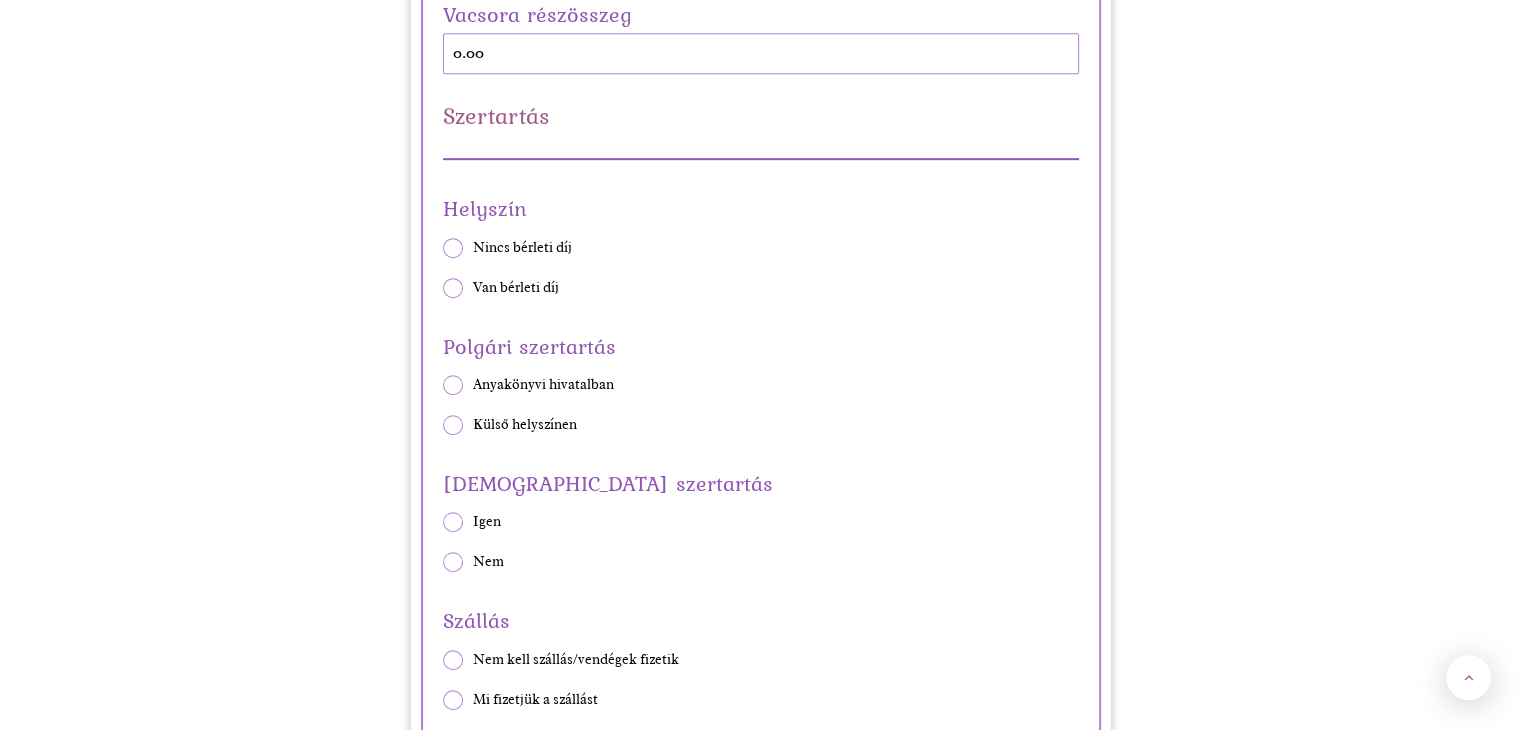 scroll, scrollTop: 1200, scrollLeft: 0, axis: vertical 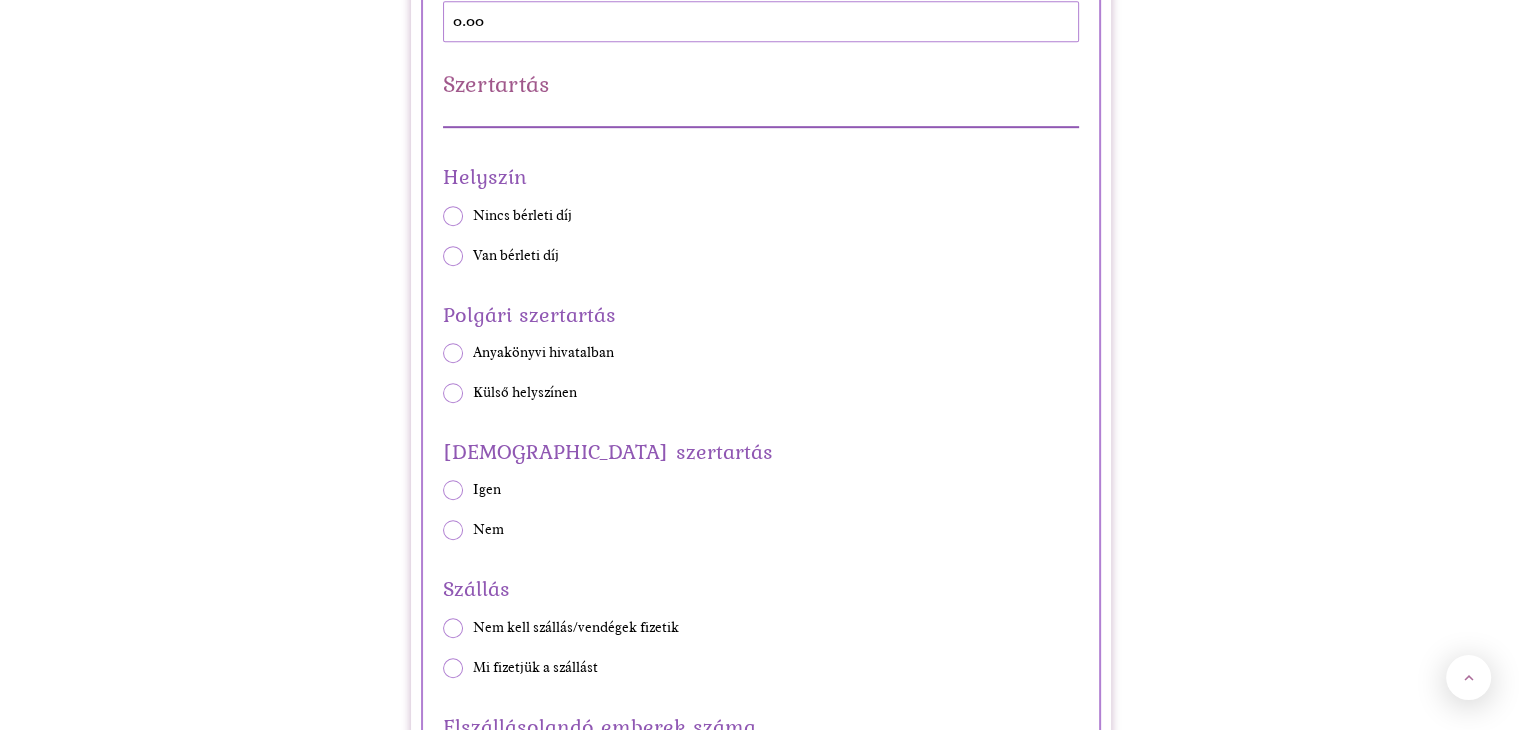 click on "Nincs bérleti díj" at bounding box center (522, 216) 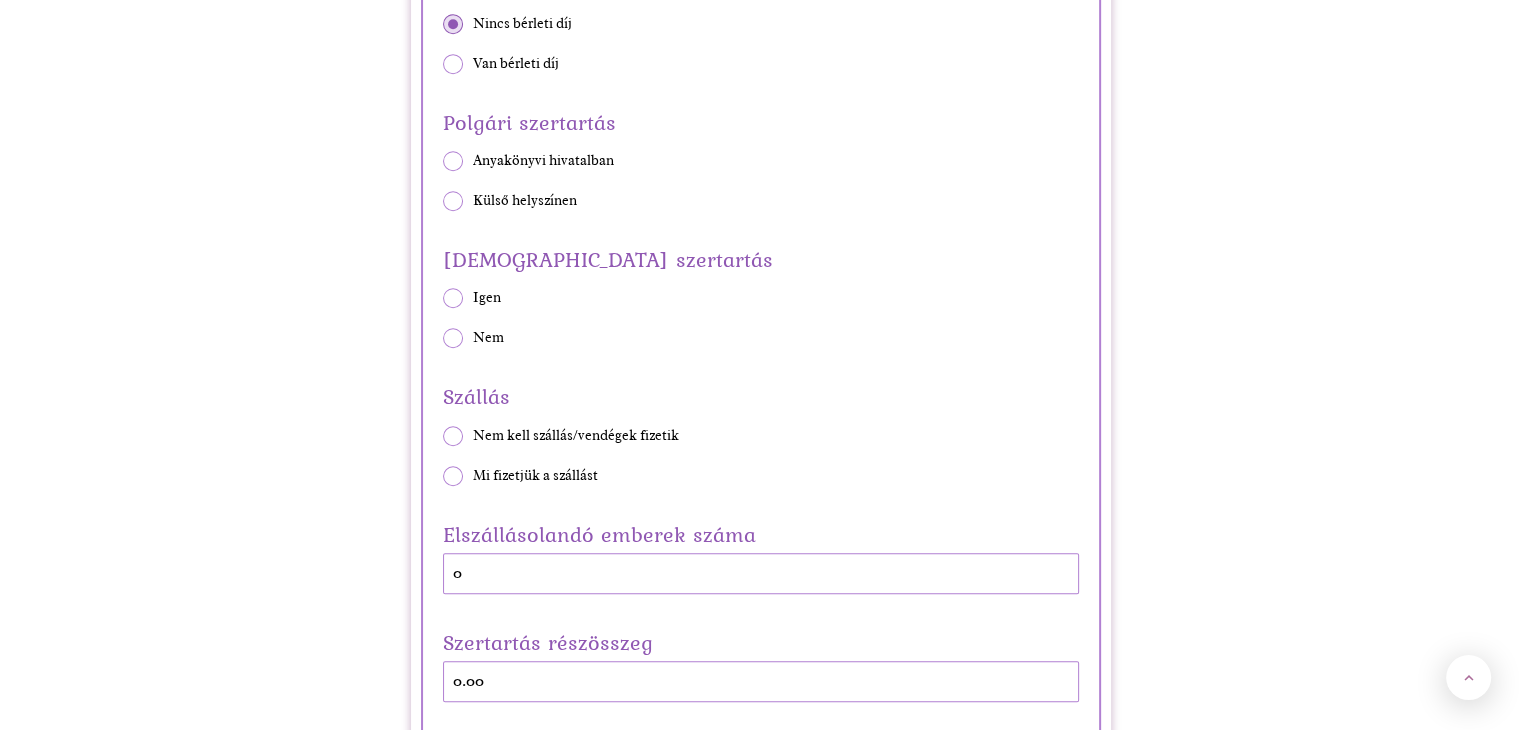 scroll, scrollTop: 1400, scrollLeft: 0, axis: vertical 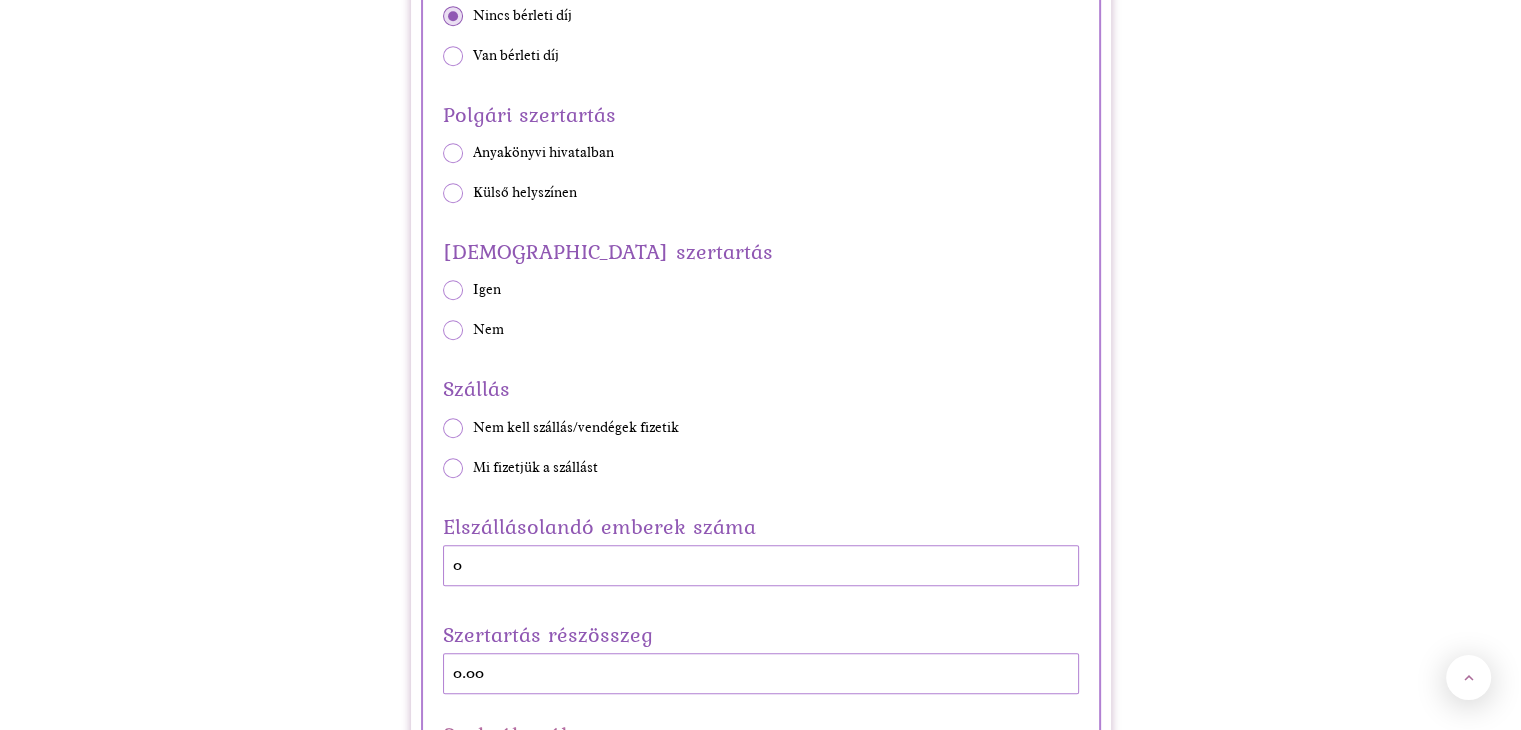 click at bounding box center [453, 193] 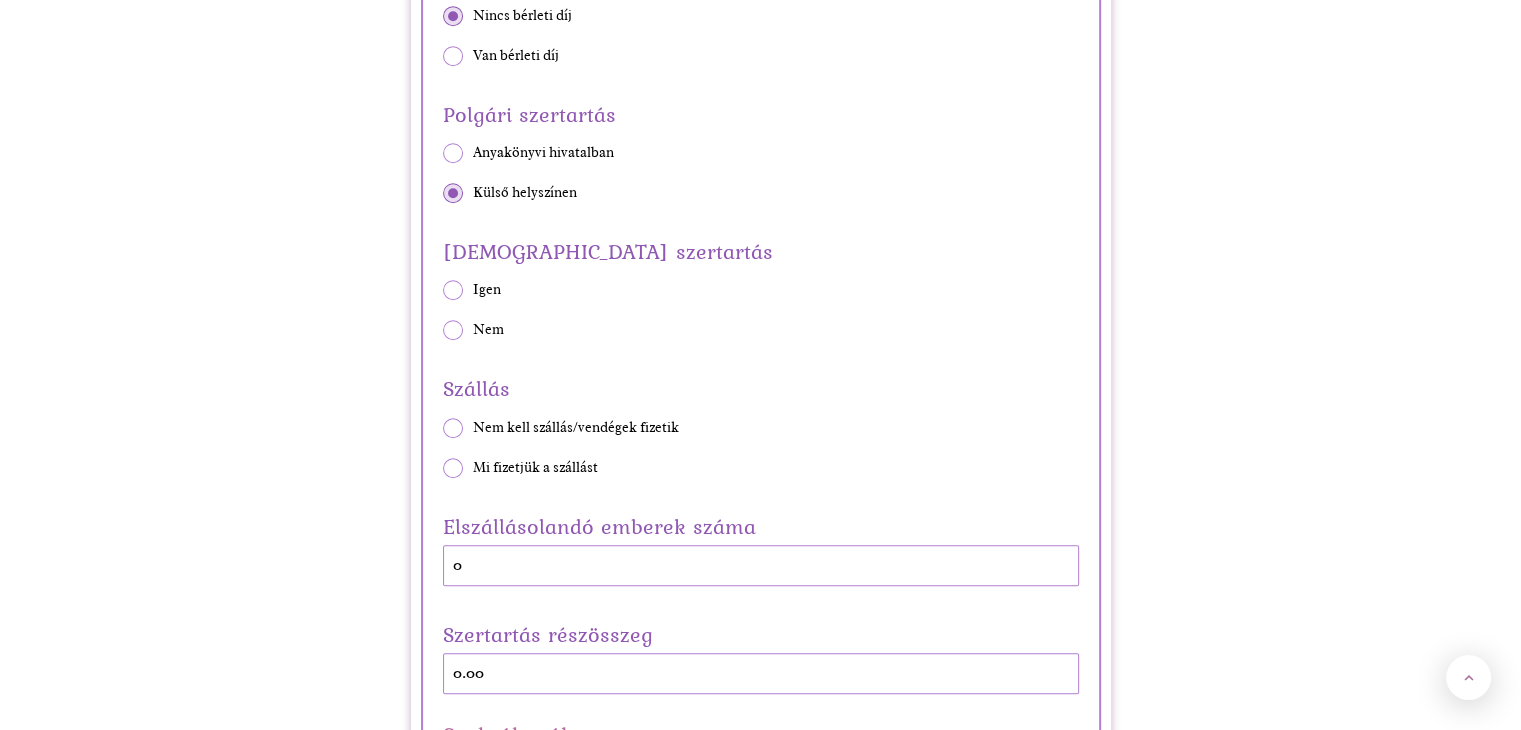 click on "Egyházi szertartás Igen Nem" at bounding box center [761, 286] 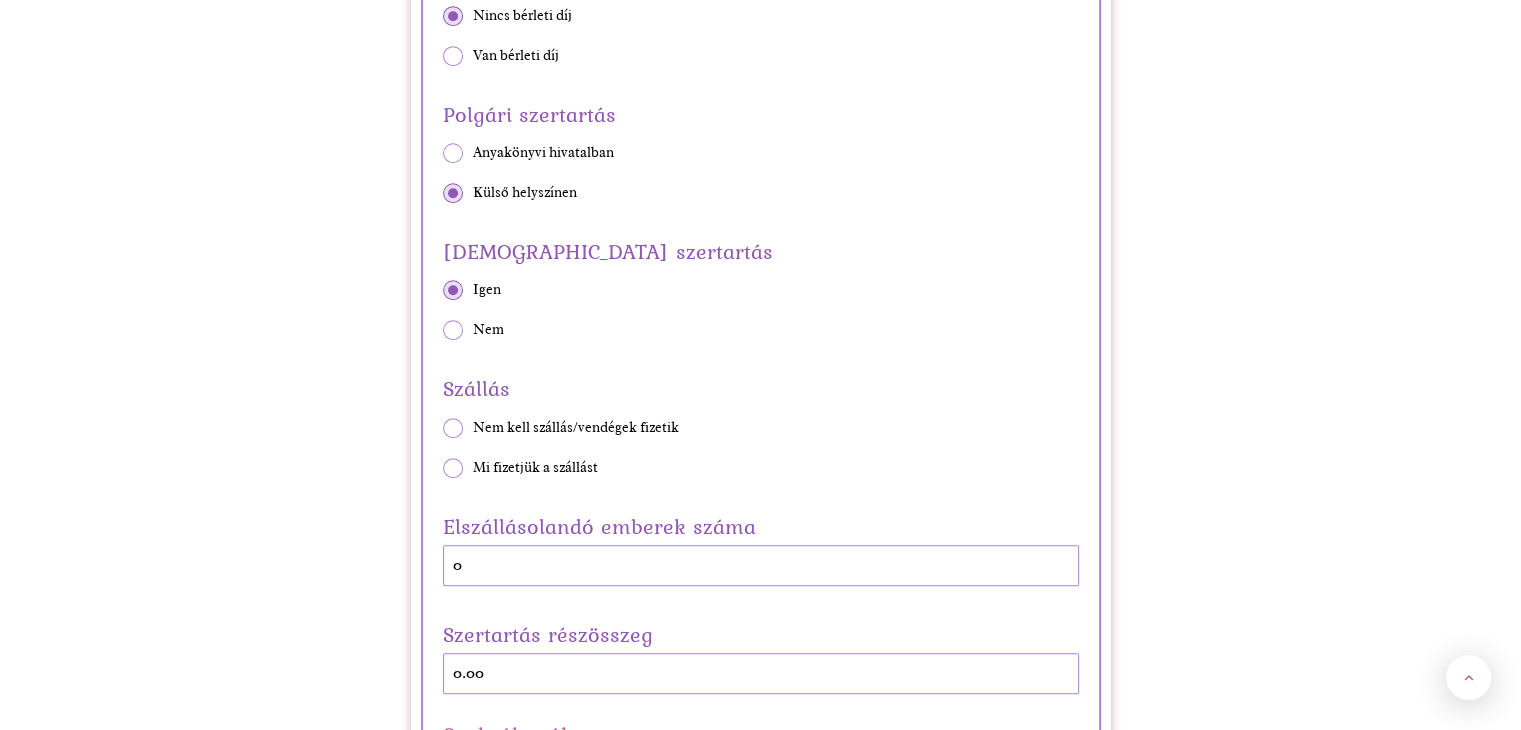 click at bounding box center (453, 428) 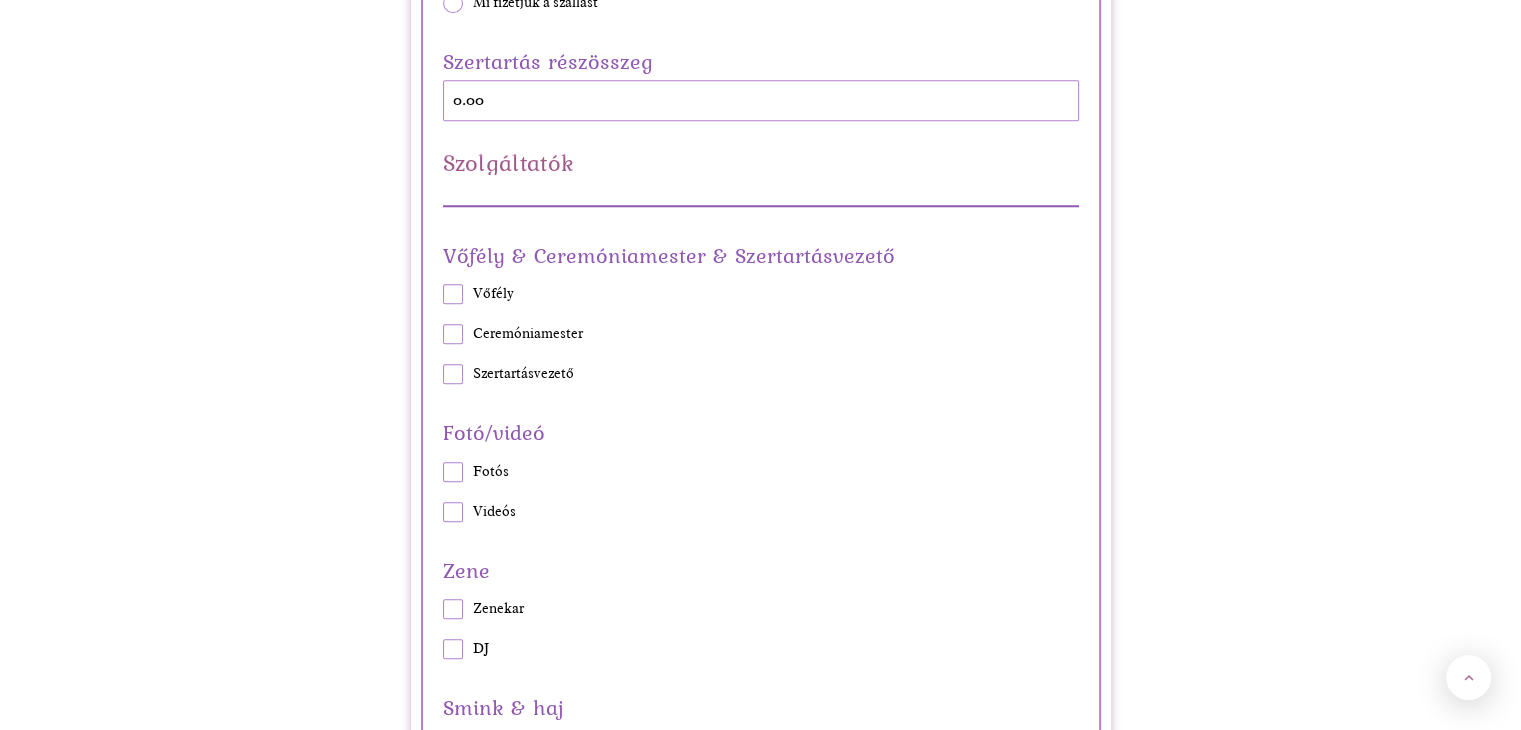 scroll, scrollTop: 1900, scrollLeft: 0, axis: vertical 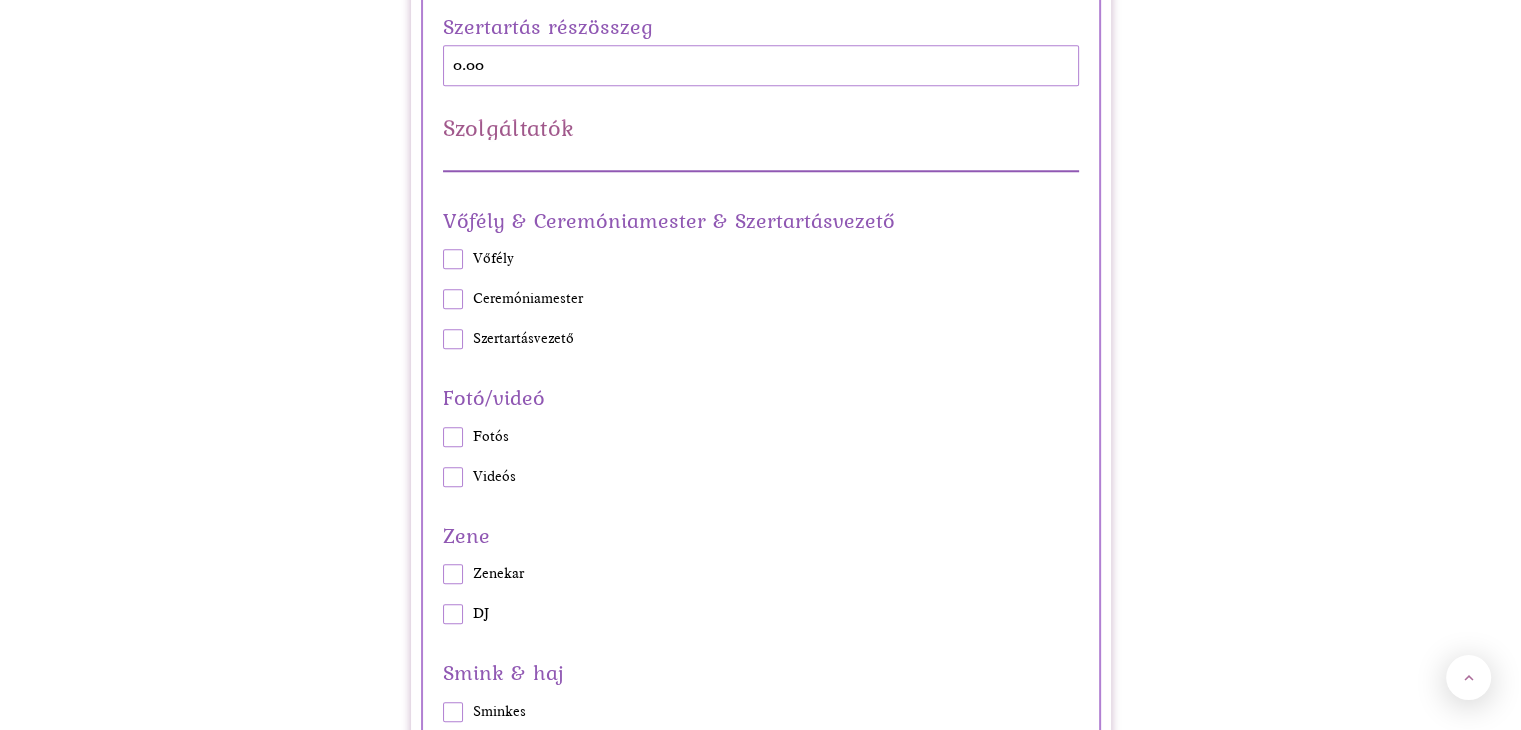click at bounding box center (453, 259) 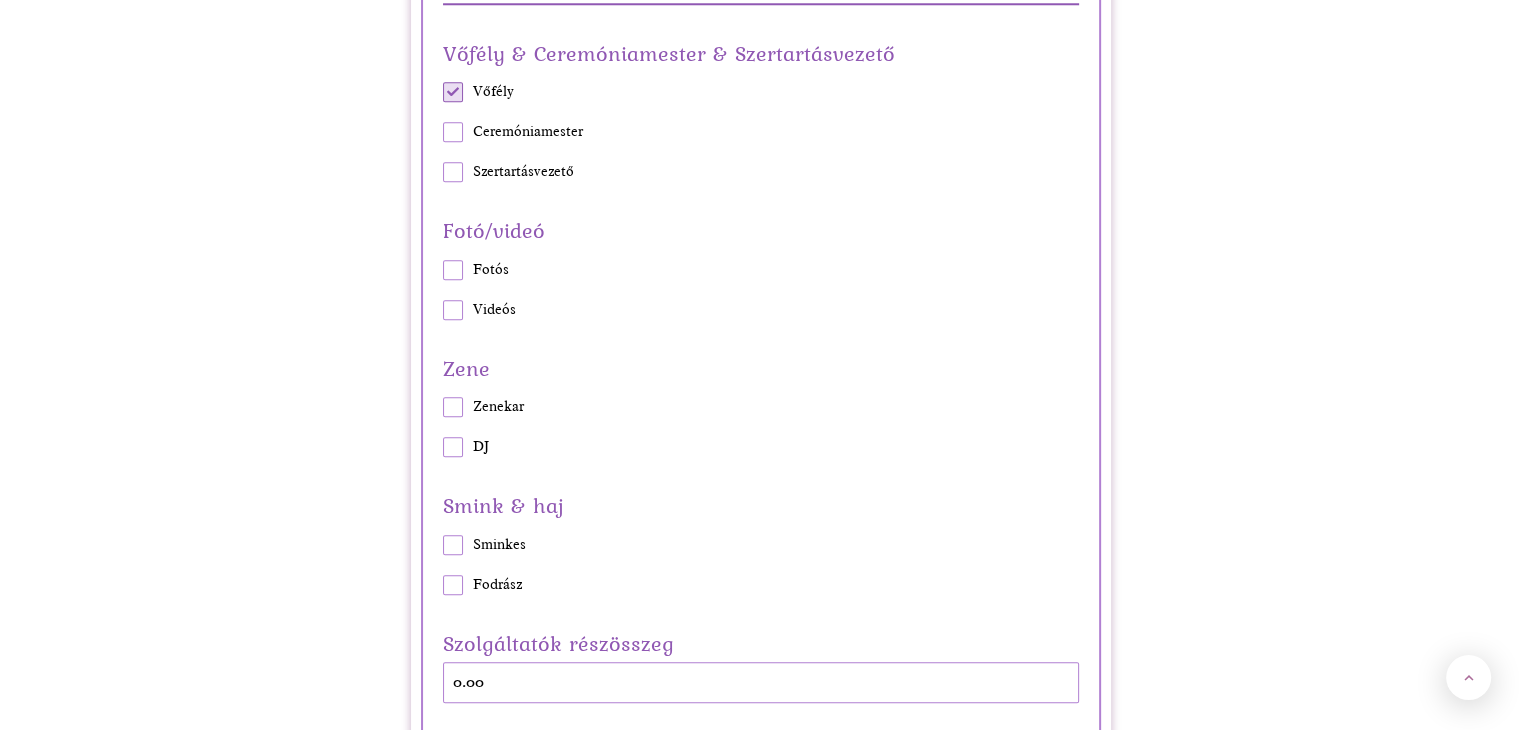 scroll, scrollTop: 2100, scrollLeft: 0, axis: vertical 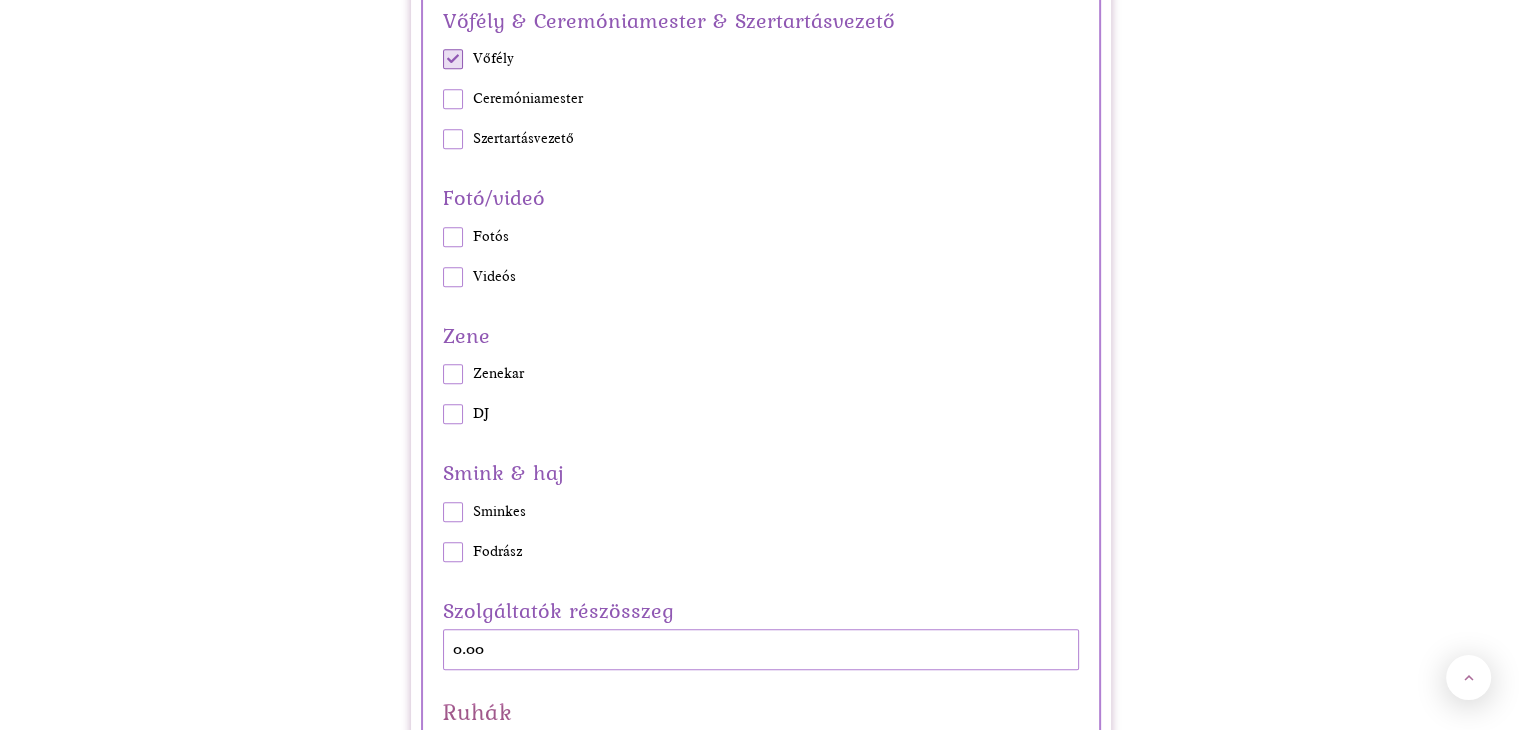 click at bounding box center [453, 277] 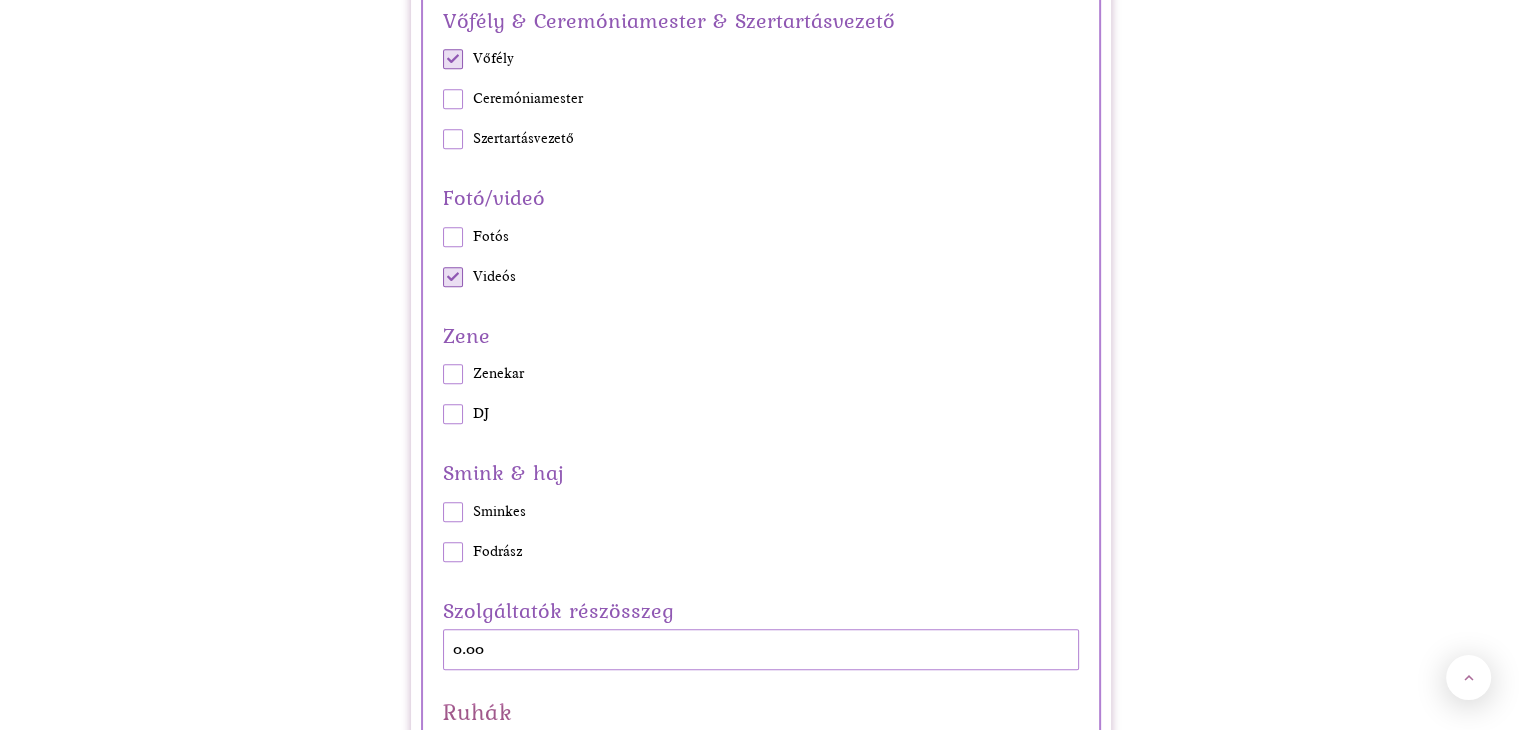 click at bounding box center (453, 237) 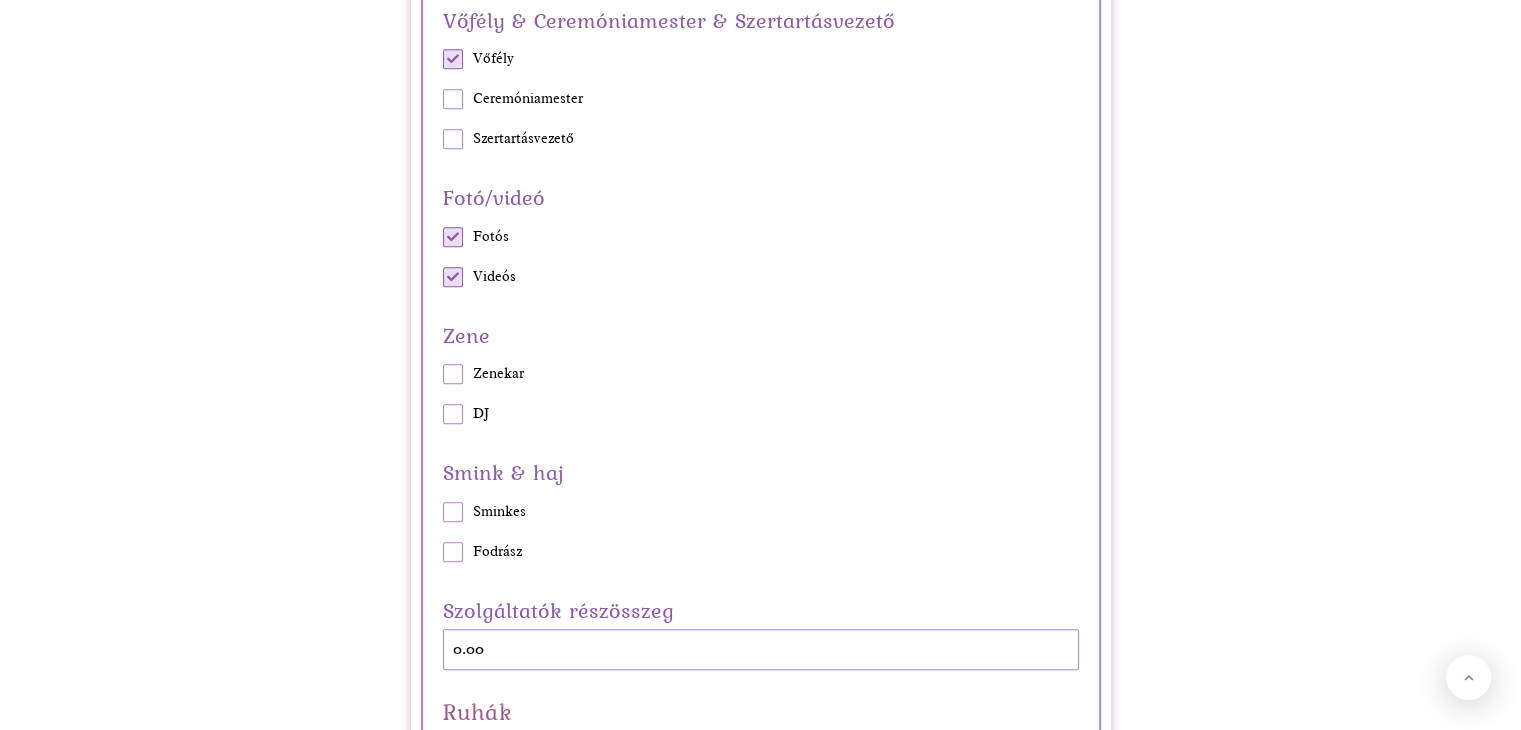 click at bounding box center [453, 374] 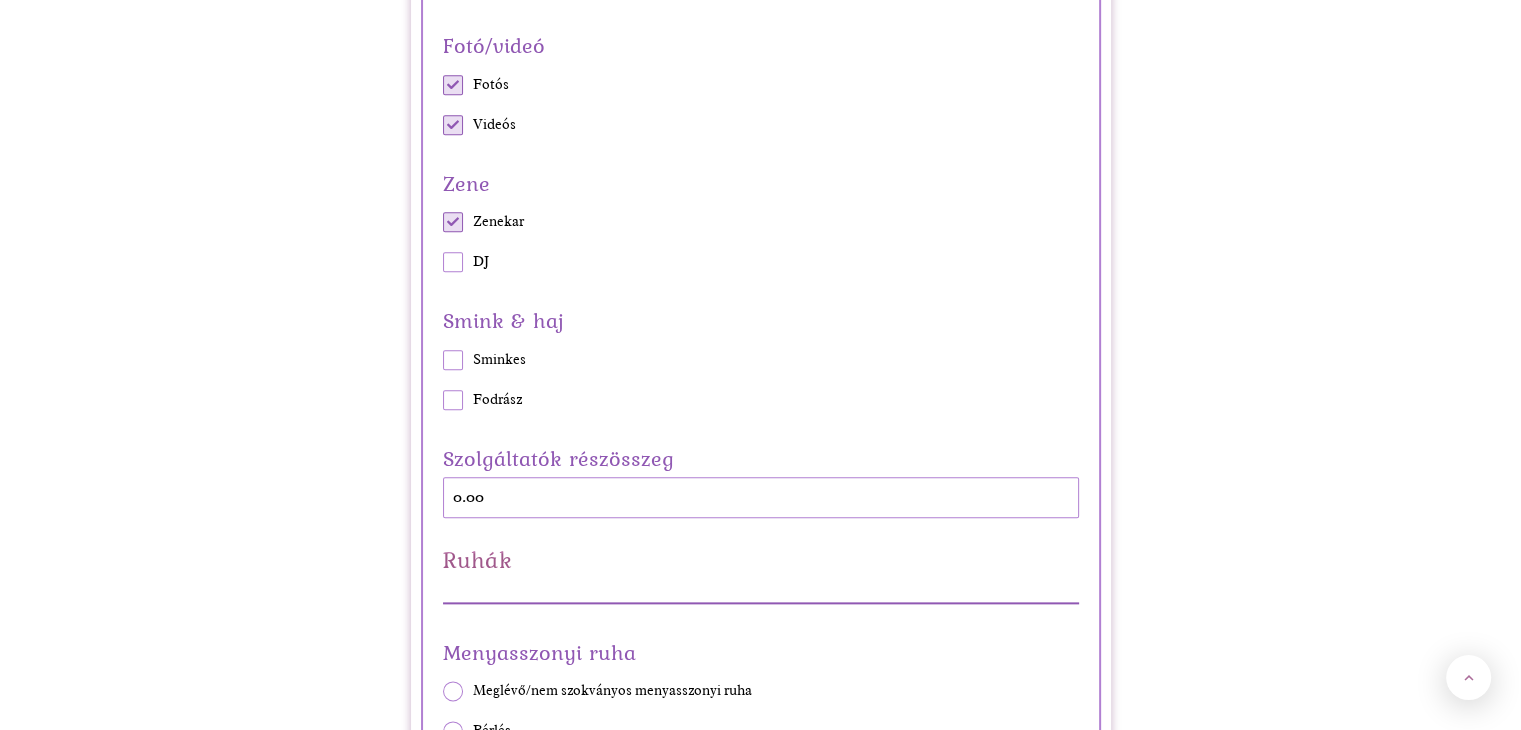 scroll, scrollTop: 2300, scrollLeft: 0, axis: vertical 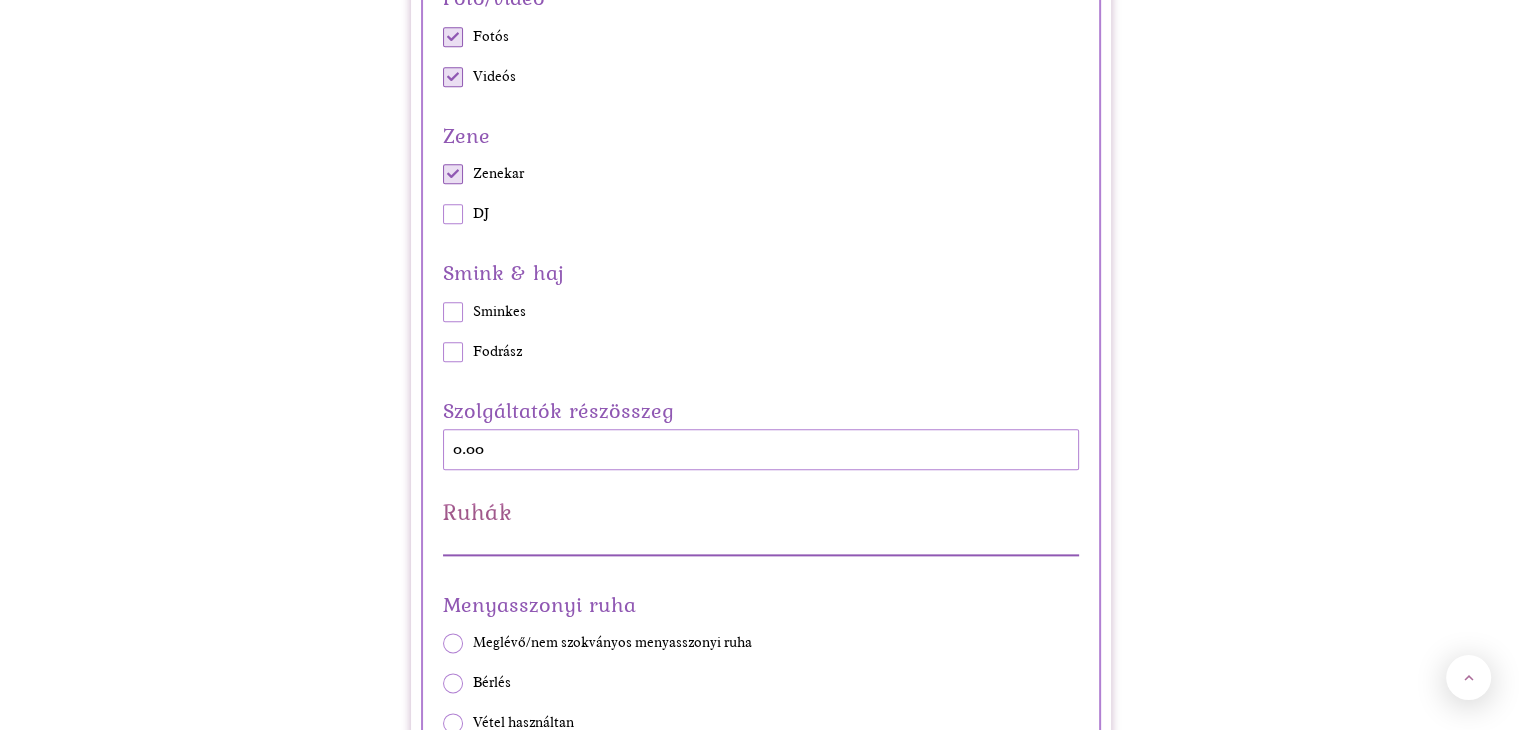 click at bounding box center [453, 312] 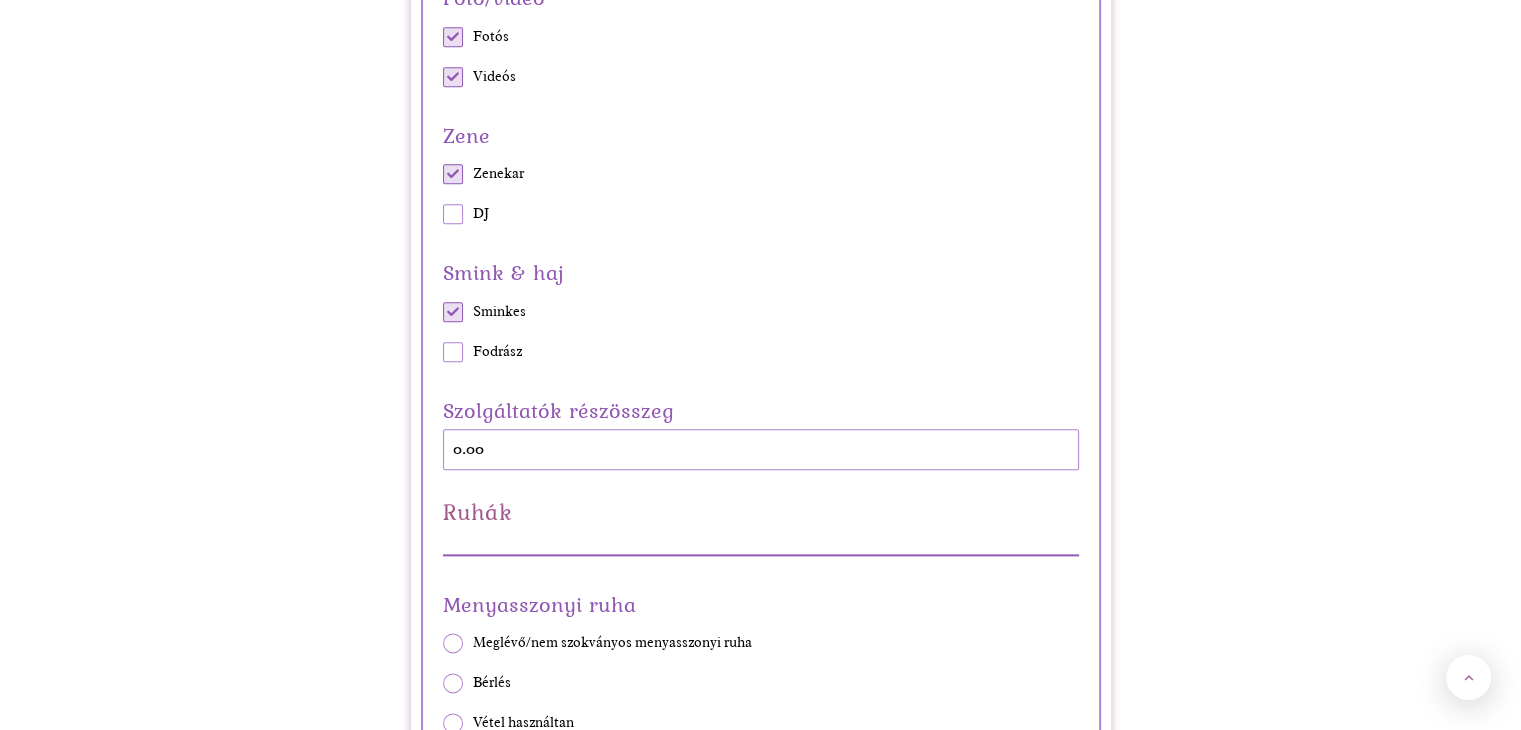 click on "Vendégek száma 150 Vacsora Étel Vendégváró Vacsora Éjféli falat Ital Alap italcsomag (soft drinks+kávé+tea) Italcsomag (alap+sör+bor) All-in (alap+sör+bor+röviditalok) Torta 150 Vacsora részösszeg 0.00 Szertartás Helyszín Nincs bérleti díj Van bérleti díj Polgári szertartás Anyakönyvi hivatalban Külső helyszínen Egyházi szertartás Igen Nem Szállás Nem kell szállás/vendégek fizetik Mi fizetjük a szállást Elszállásolandó emberek száma Szertartás részösszeg 0.00 Szolgáltatók Vőfély & Ceremóniamester & Szertartásvezető Vőfély Ceremóniamester Szertartásvezető Fotó/videó Fotós Videós Zene Zenekar DJ Smink & haj Sminkes Fodrász Szolgáltatók részösszeg 0.00 Ruhák Menyasszonyi ruha Meglévő/nem szokványos menyasszonyi ruha Bérlés Vétel használtan Vétel újonnan ruhaboltban (pl. H&M) Vétel újonnan ruhaszalonban Vétel újonnan (designer) Varratás Menyasszonyi cipő Meglévő cipő Vétel használtan/cipőboltban Vétel menyasszonyi cipőboltban" at bounding box center [761, 956] 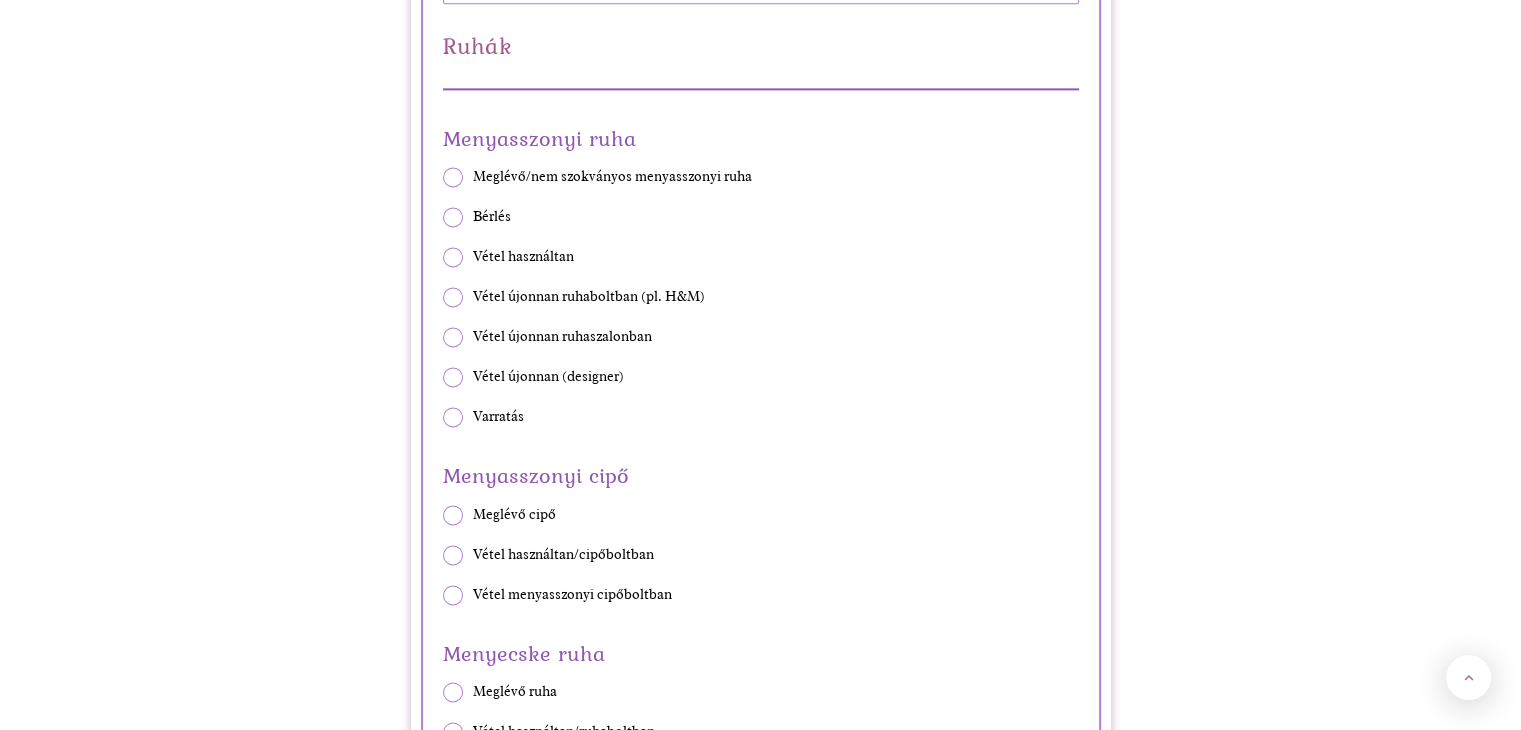 scroll, scrollTop: 2800, scrollLeft: 0, axis: vertical 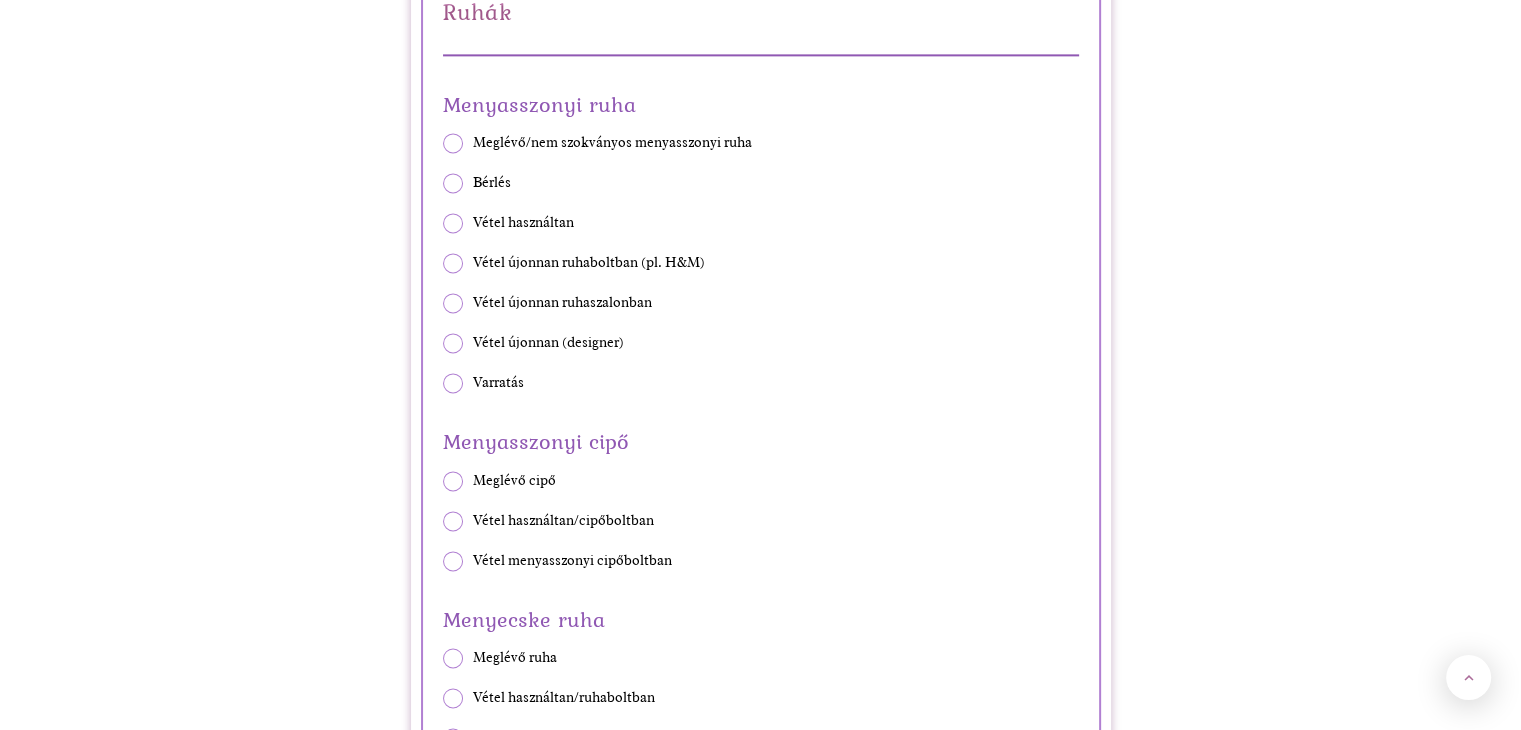 click at bounding box center [453, 183] 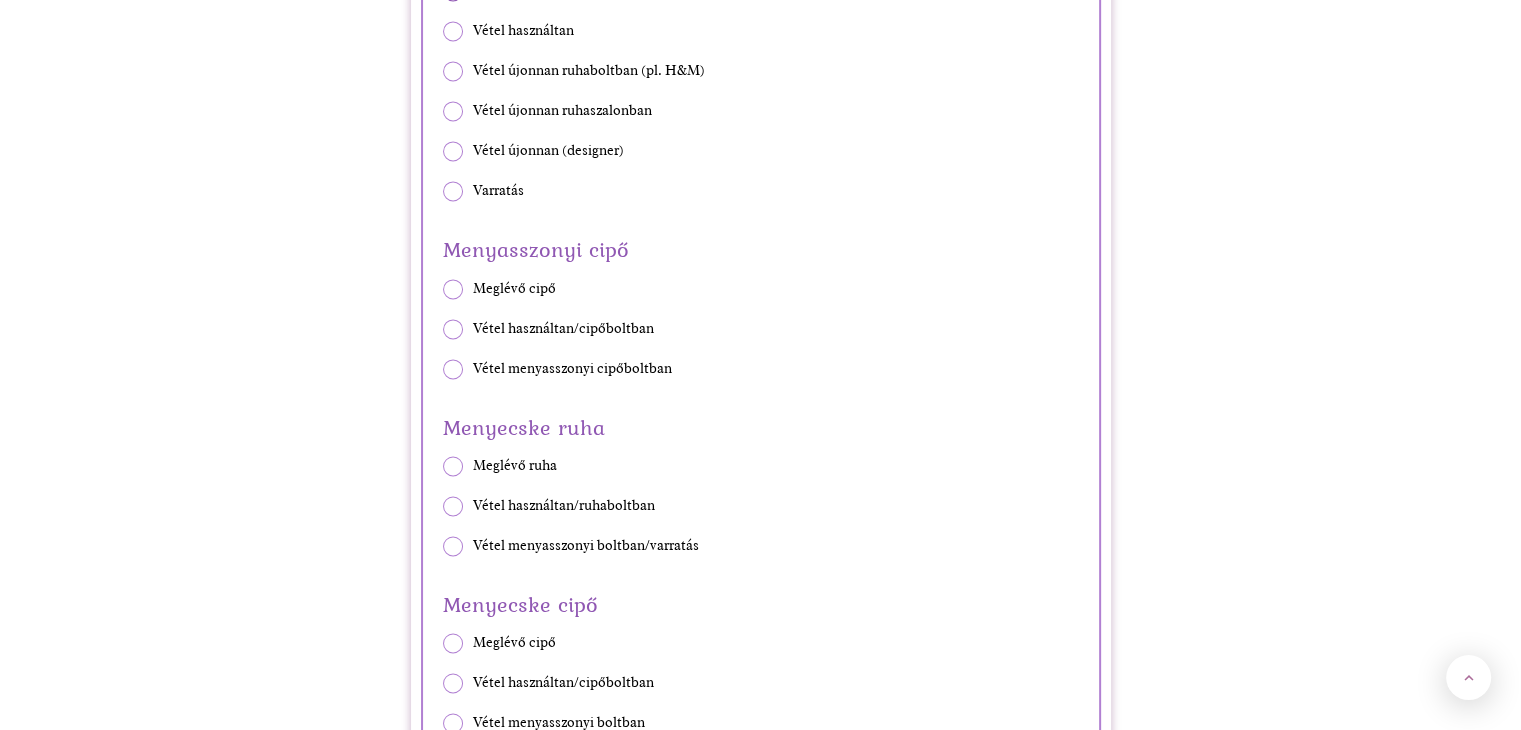 scroll, scrollTop: 3000, scrollLeft: 0, axis: vertical 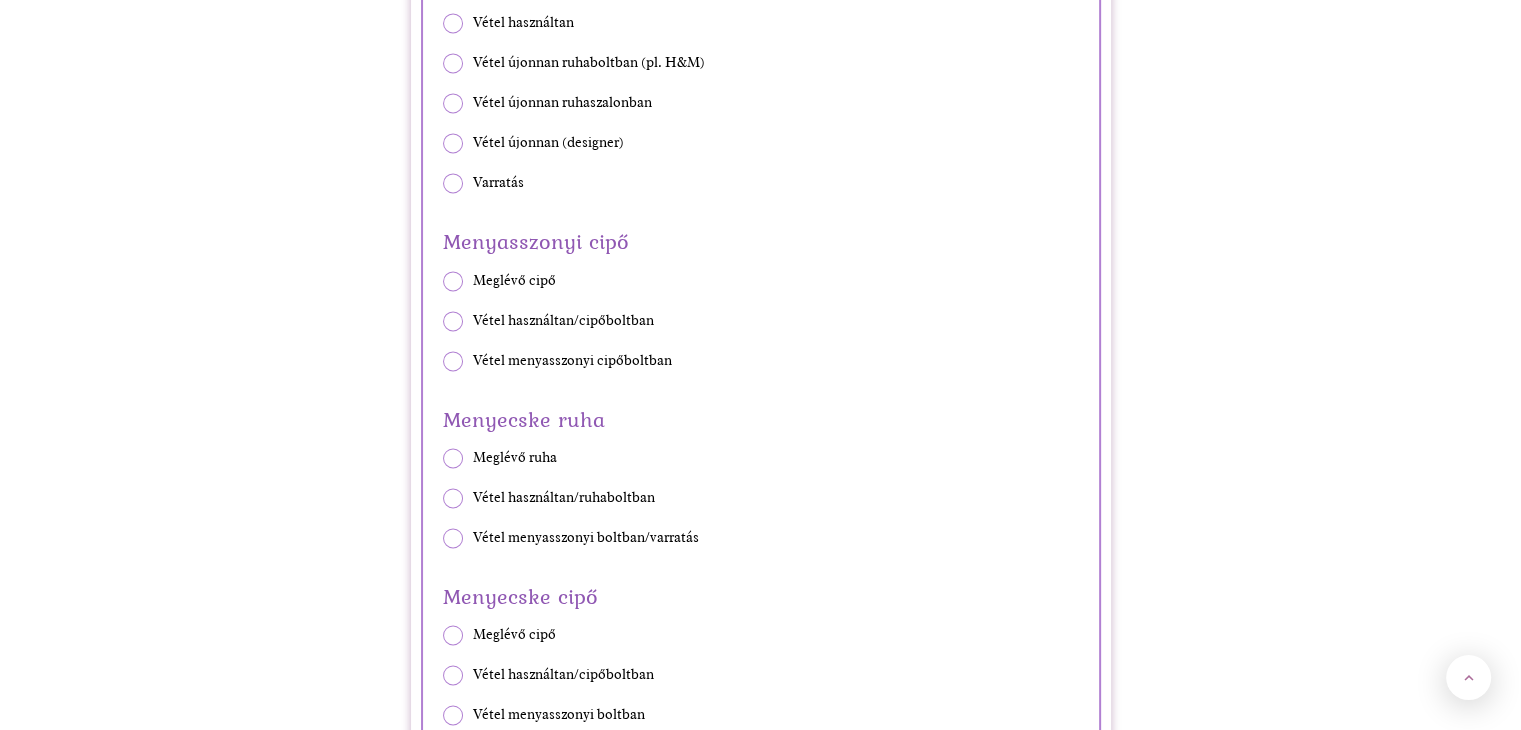 click at bounding box center (453, 361) 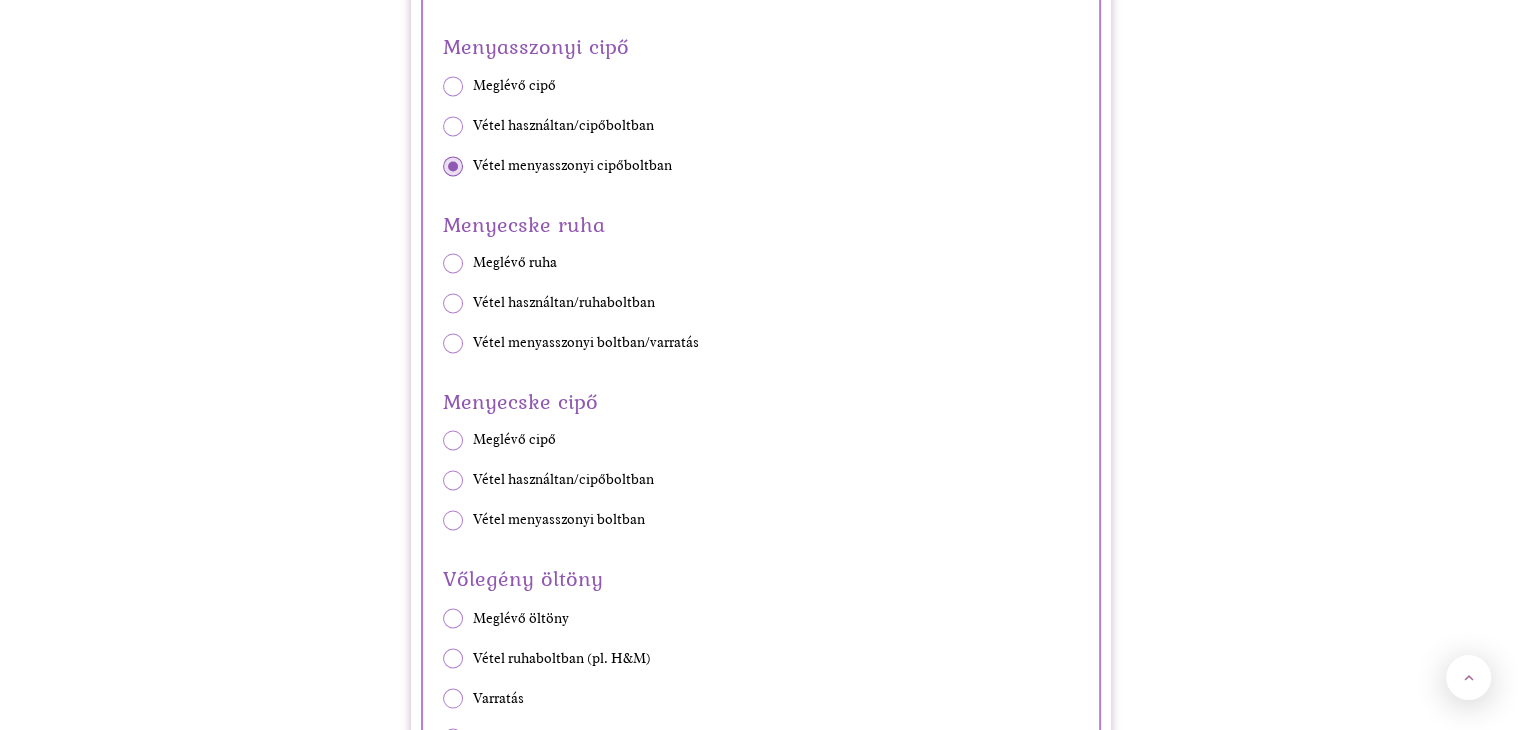 scroll, scrollTop: 3200, scrollLeft: 0, axis: vertical 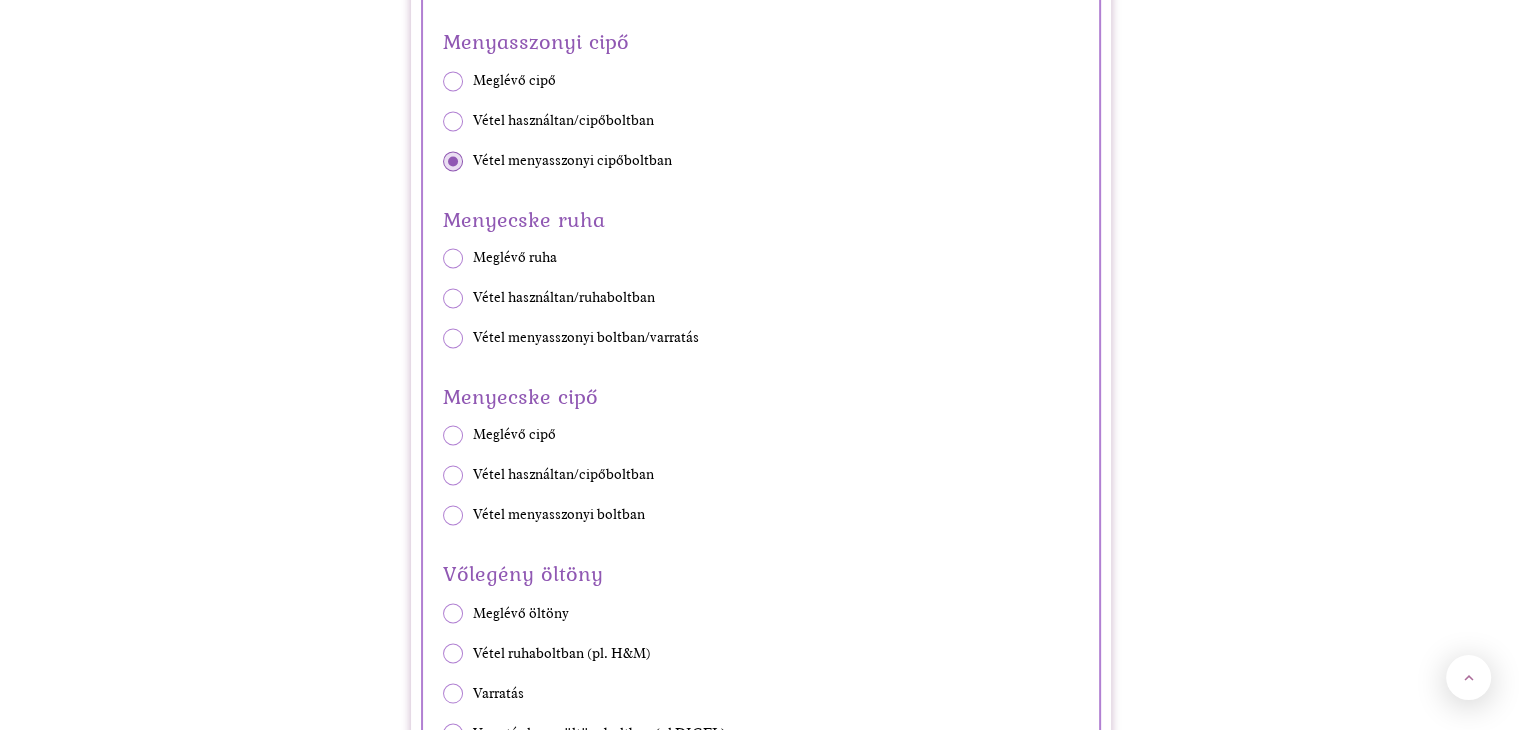 click at bounding box center [453, 338] 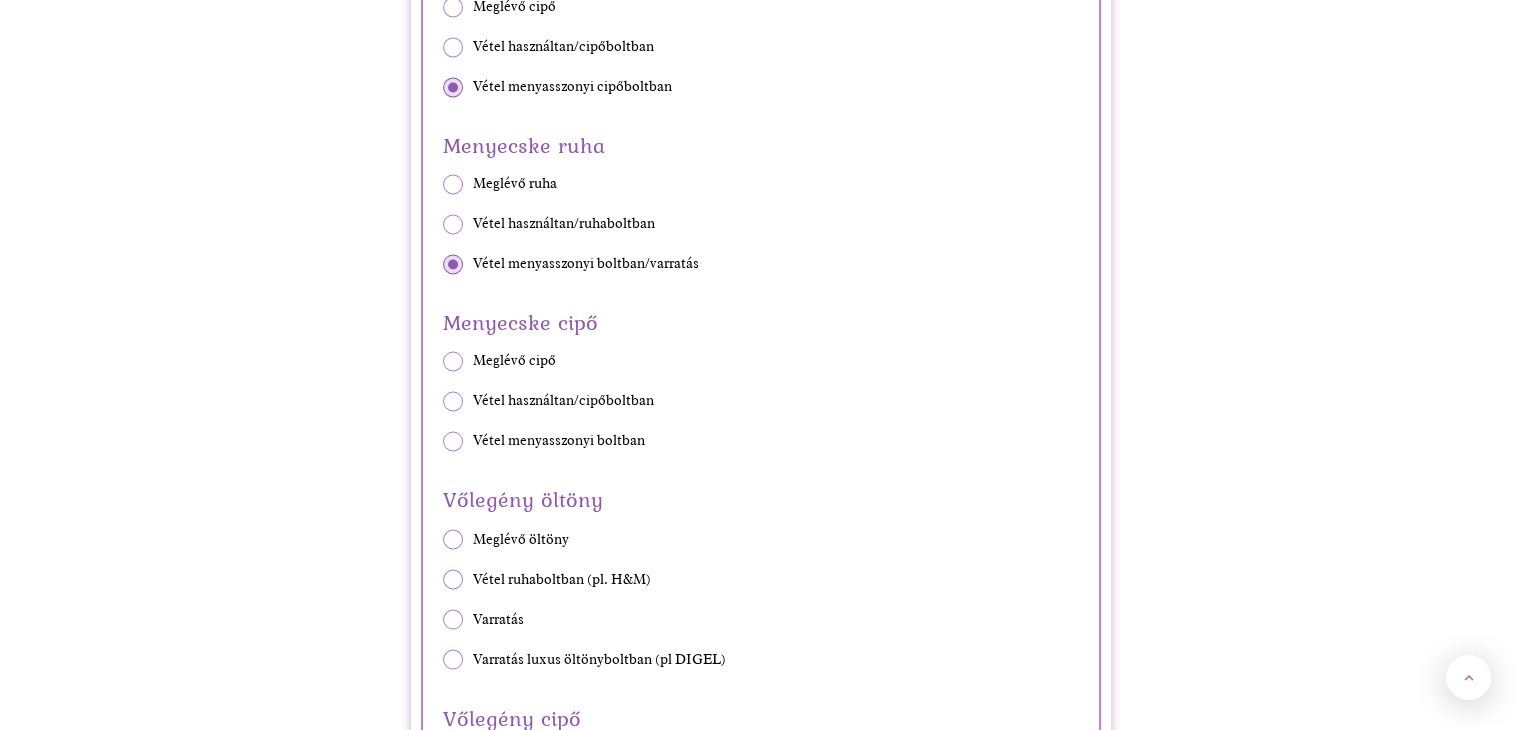 scroll, scrollTop: 3400, scrollLeft: 0, axis: vertical 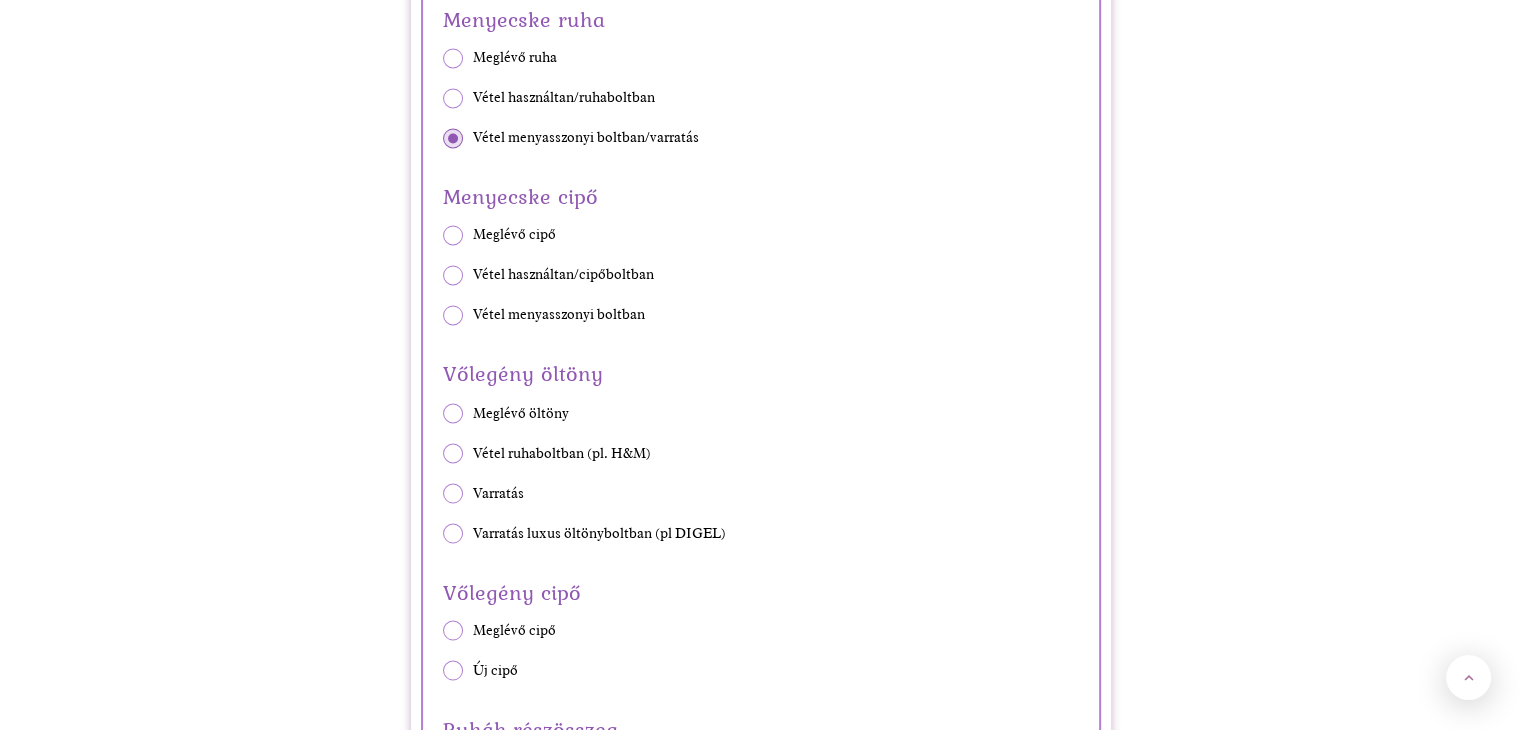 click at bounding box center (453, 315) 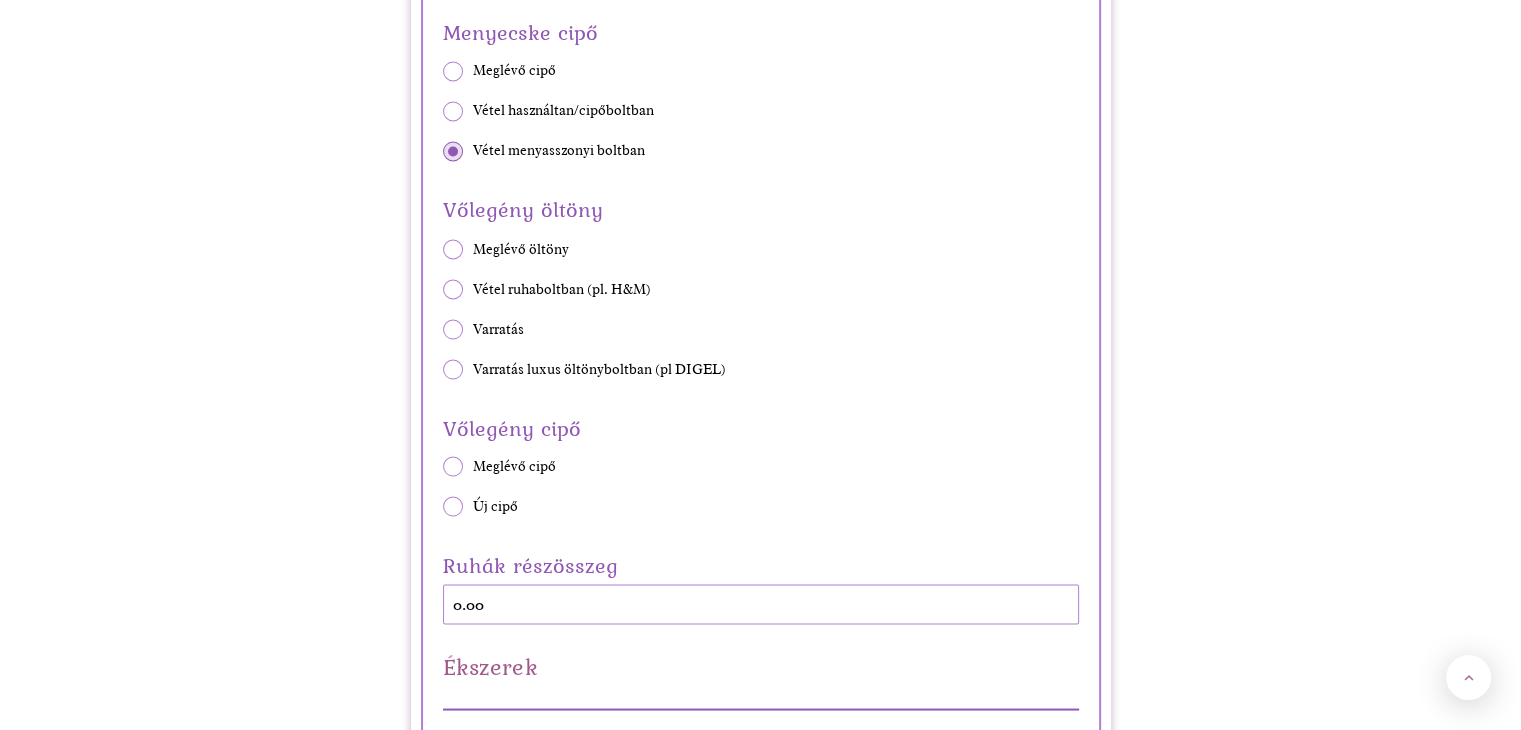 scroll, scrollTop: 3600, scrollLeft: 0, axis: vertical 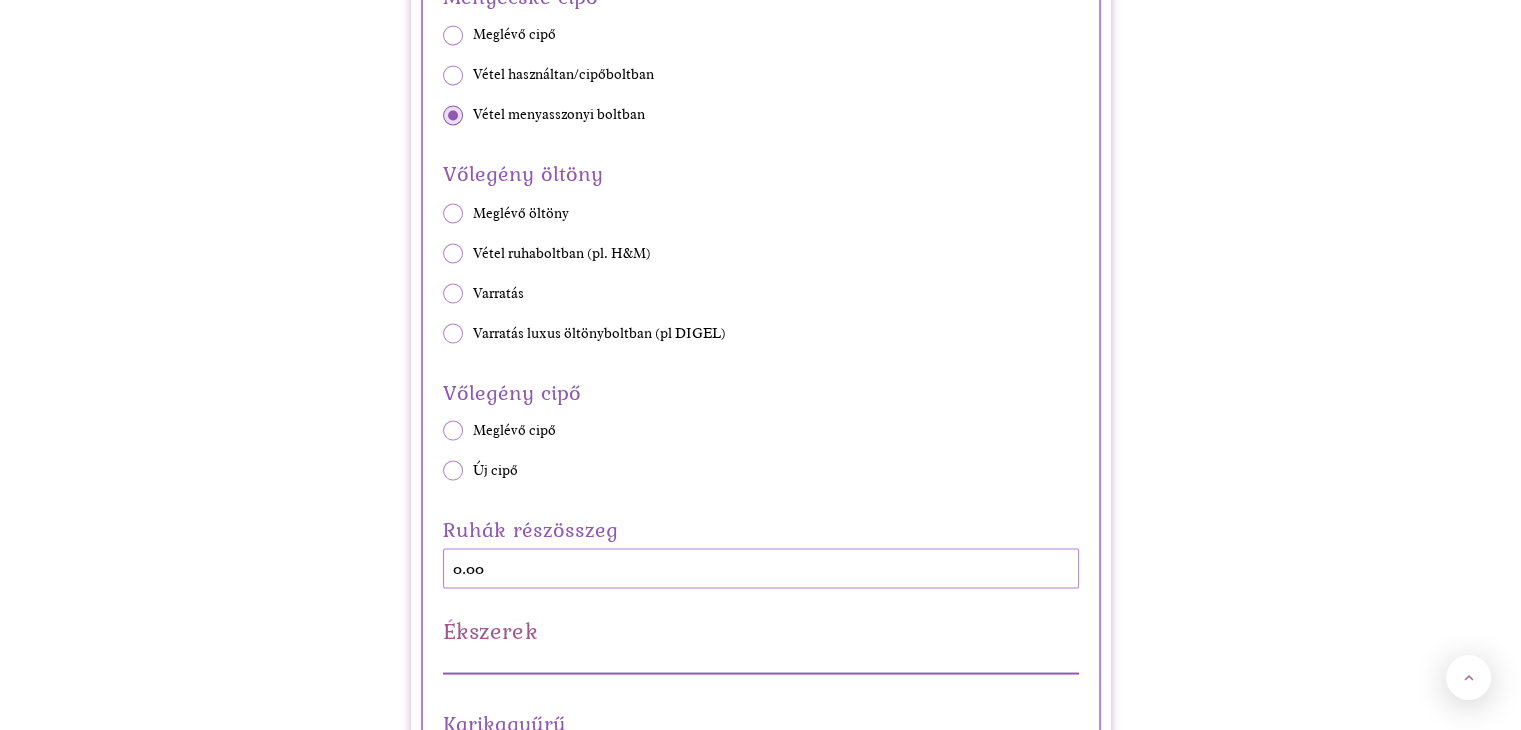 click at bounding box center [453, 293] 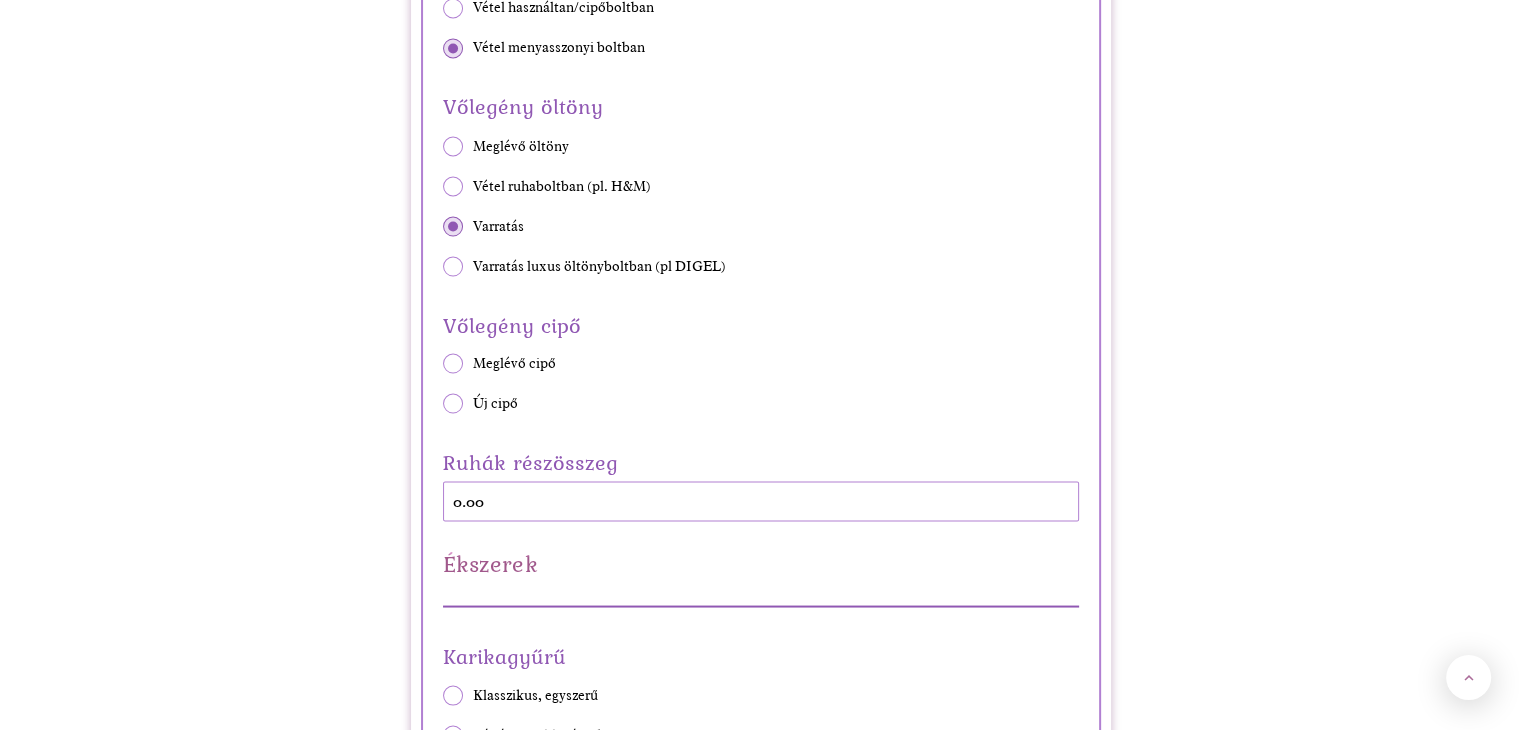 scroll, scrollTop: 3700, scrollLeft: 0, axis: vertical 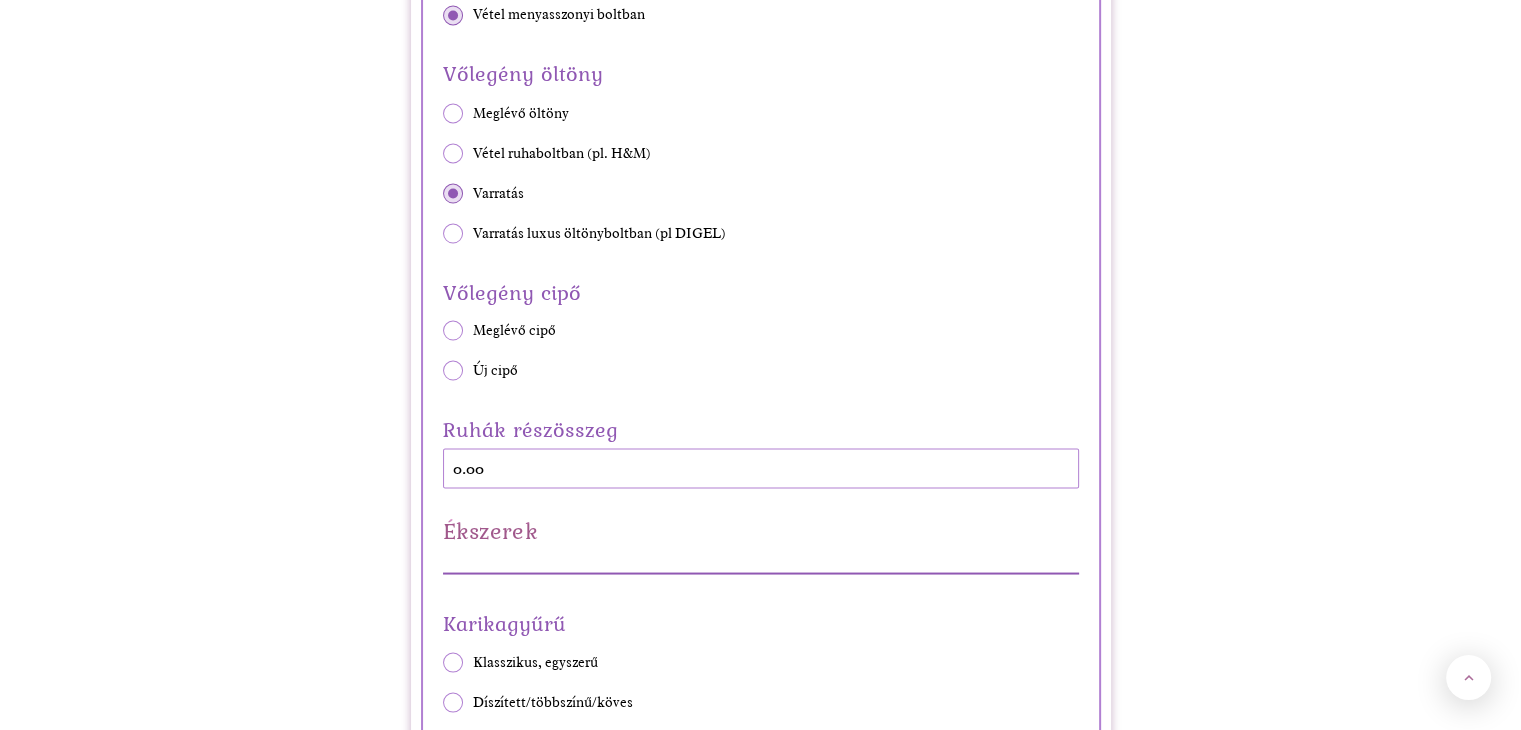 click at bounding box center [453, 233] 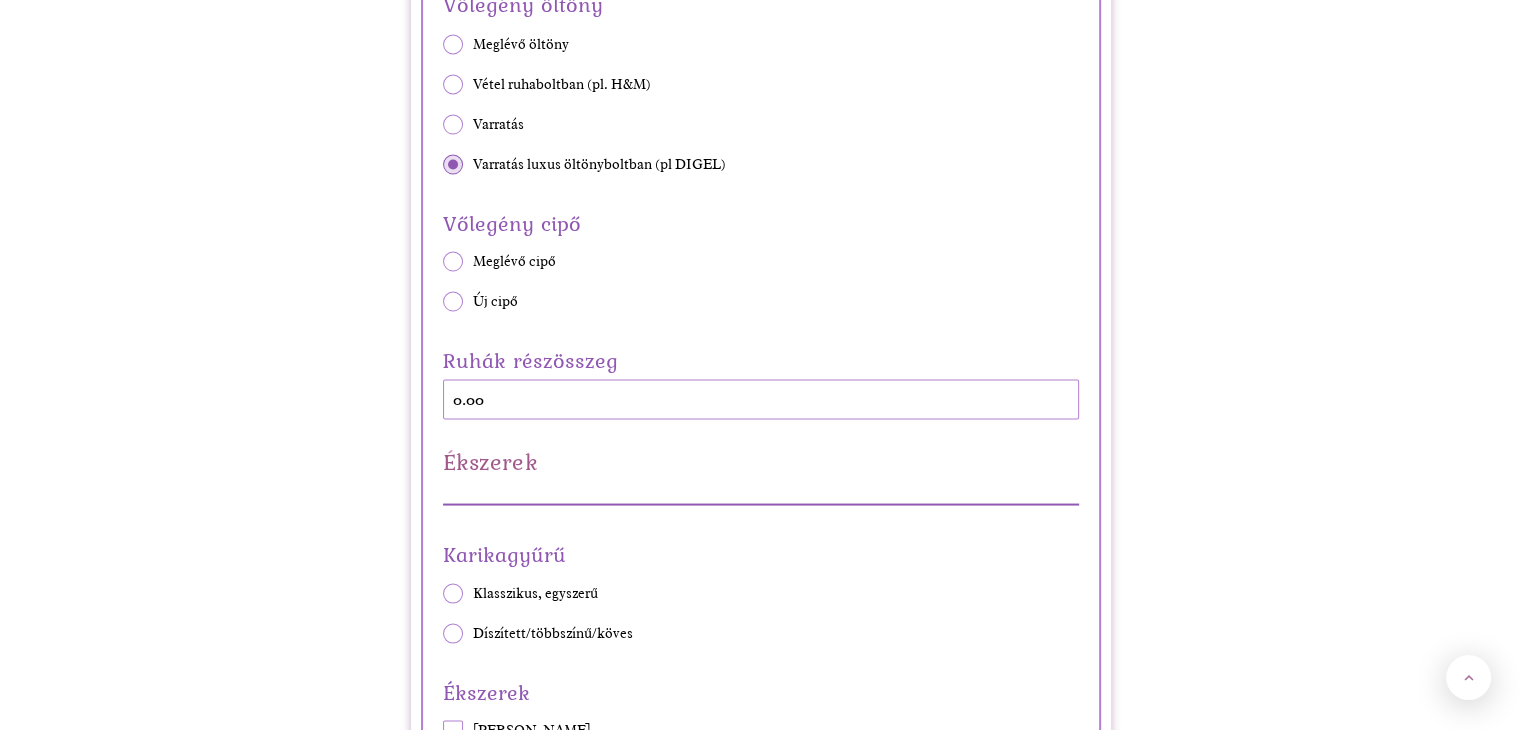 scroll, scrollTop: 3800, scrollLeft: 0, axis: vertical 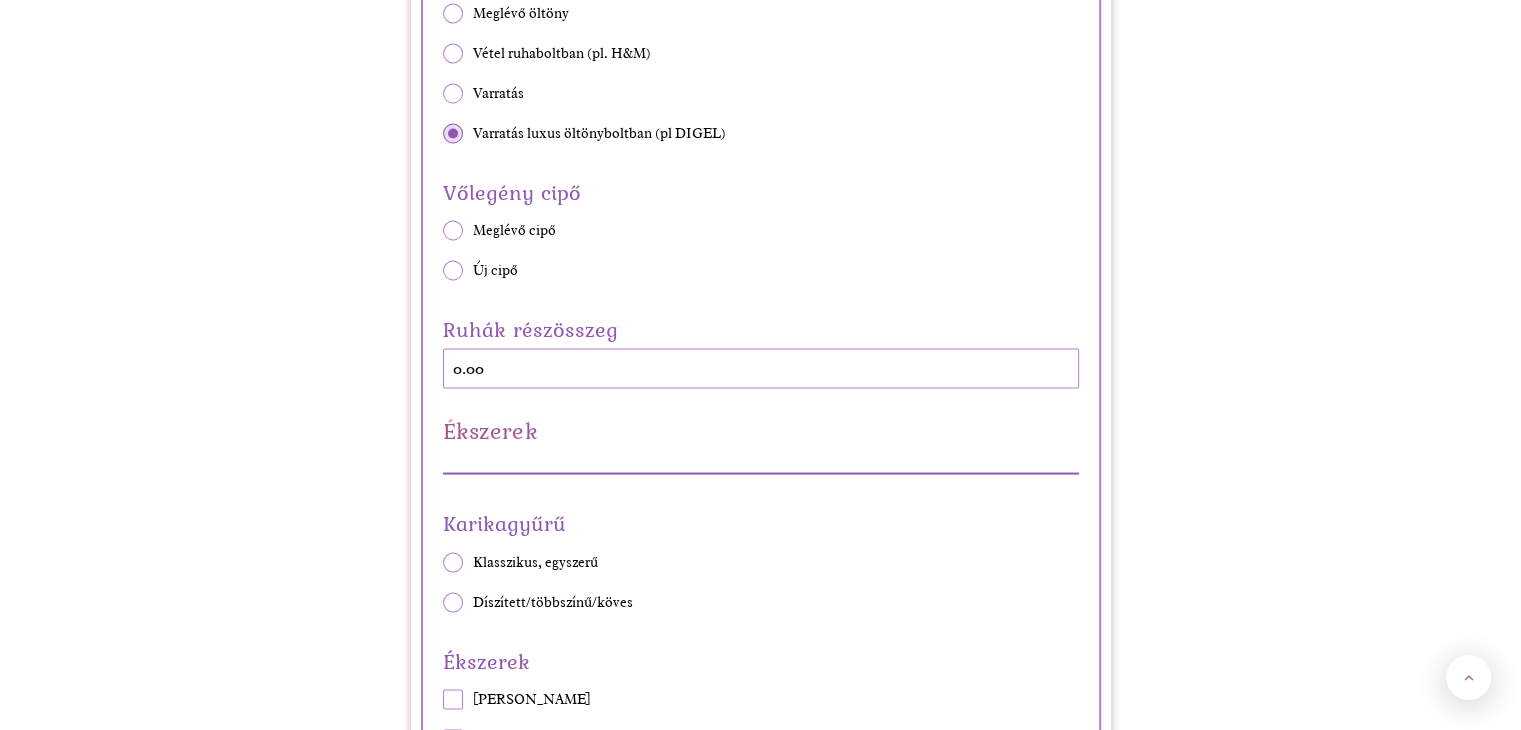 click at bounding box center [453, 270] 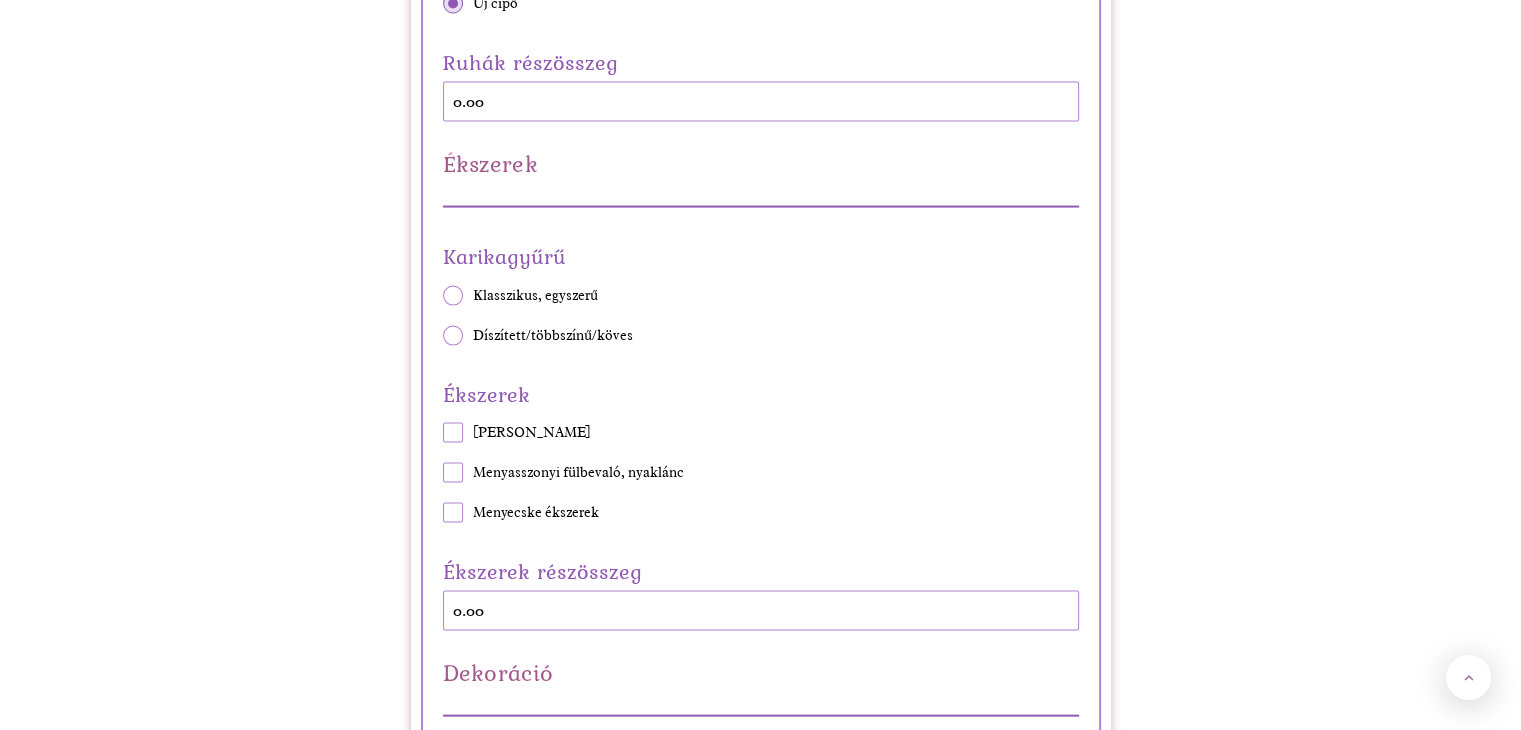 scroll, scrollTop: 4100, scrollLeft: 0, axis: vertical 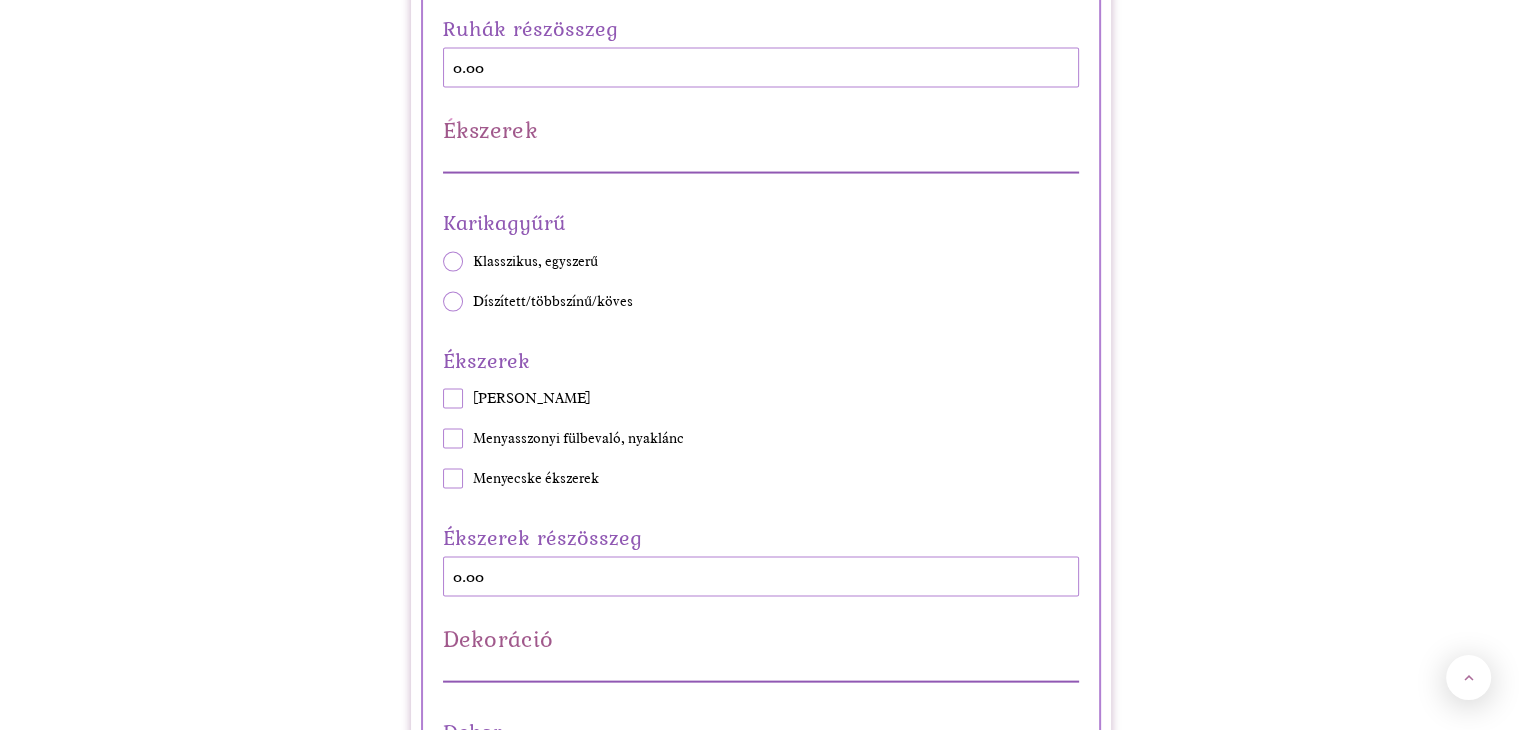 click on "Karikagyűrű Klasszikus, egyszerű Díszített/többszínű/köves" at bounding box center [761, 257] 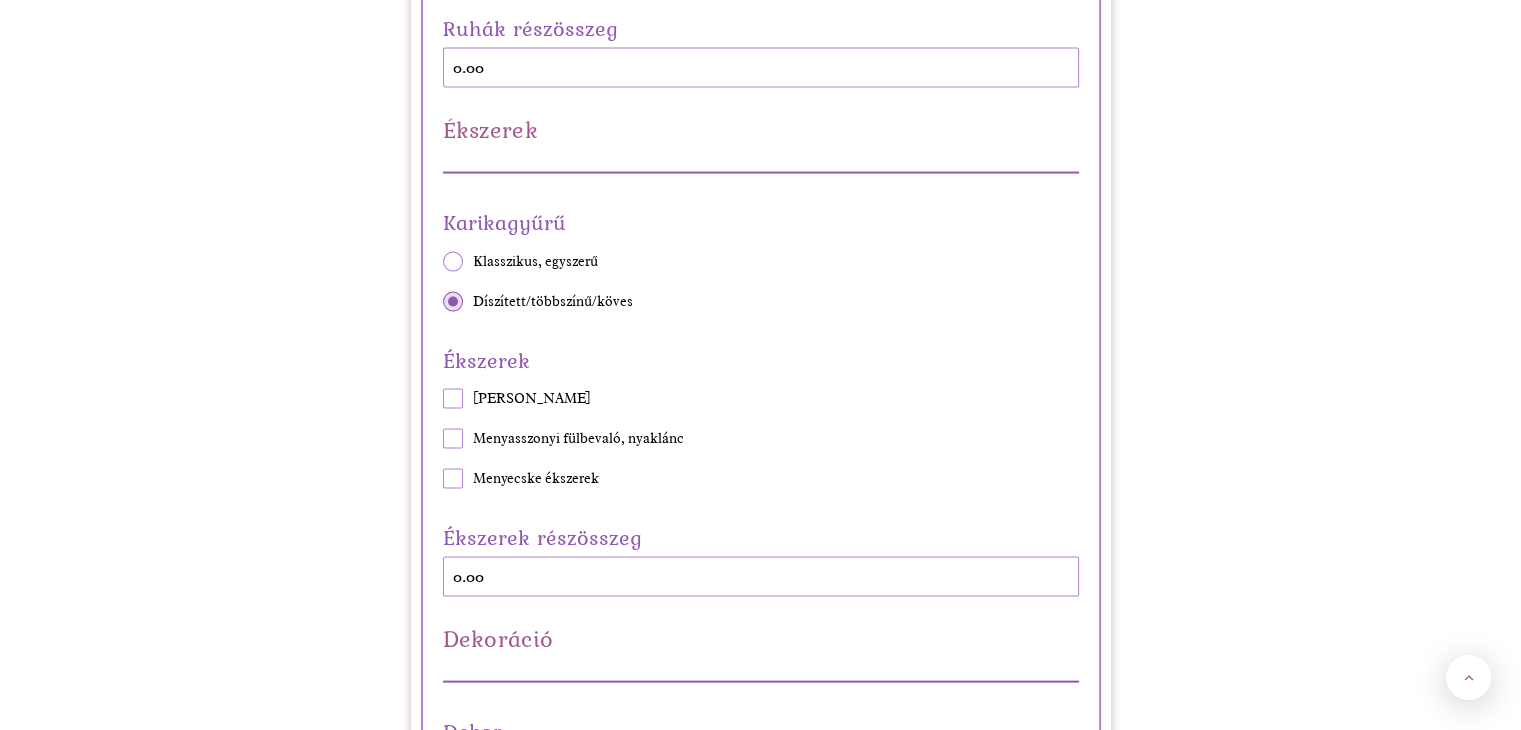 scroll, scrollTop: 4200, scrollLeft: 0, axis: vertical 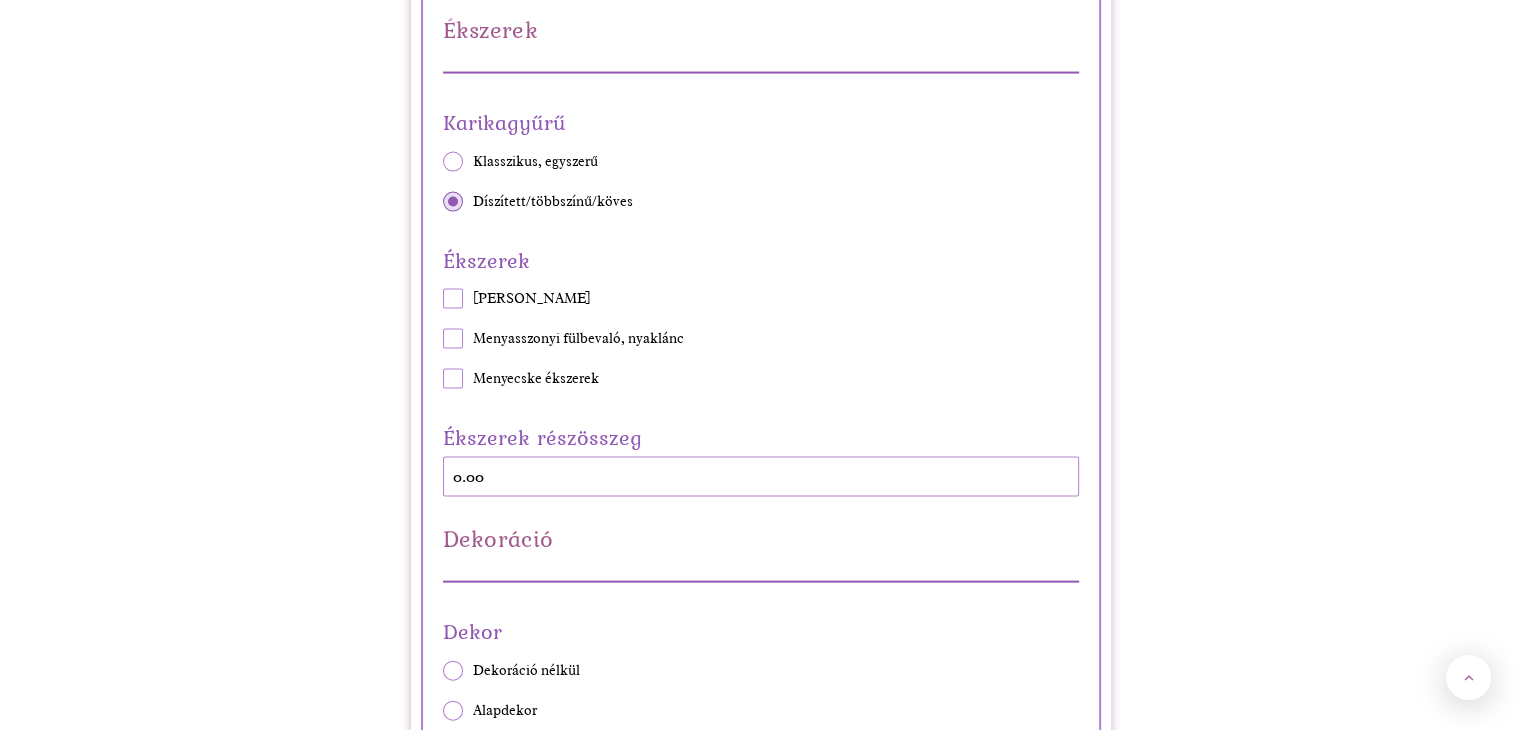 drag, startPoint x: 454, startPoint y: 293, endPoint x: 452, endPoint y: 312, distance: 19.104973 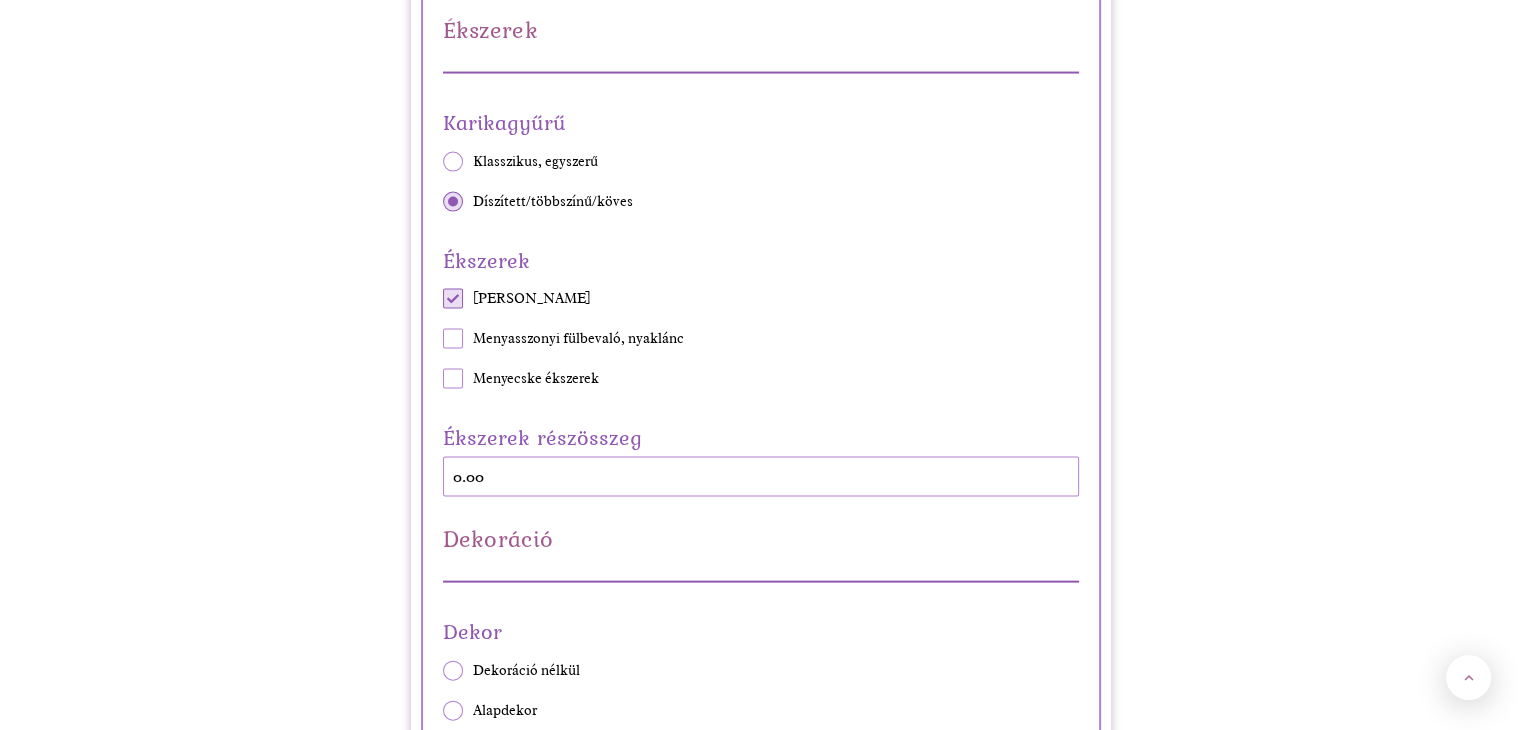 click at bounding box center [453, 339] 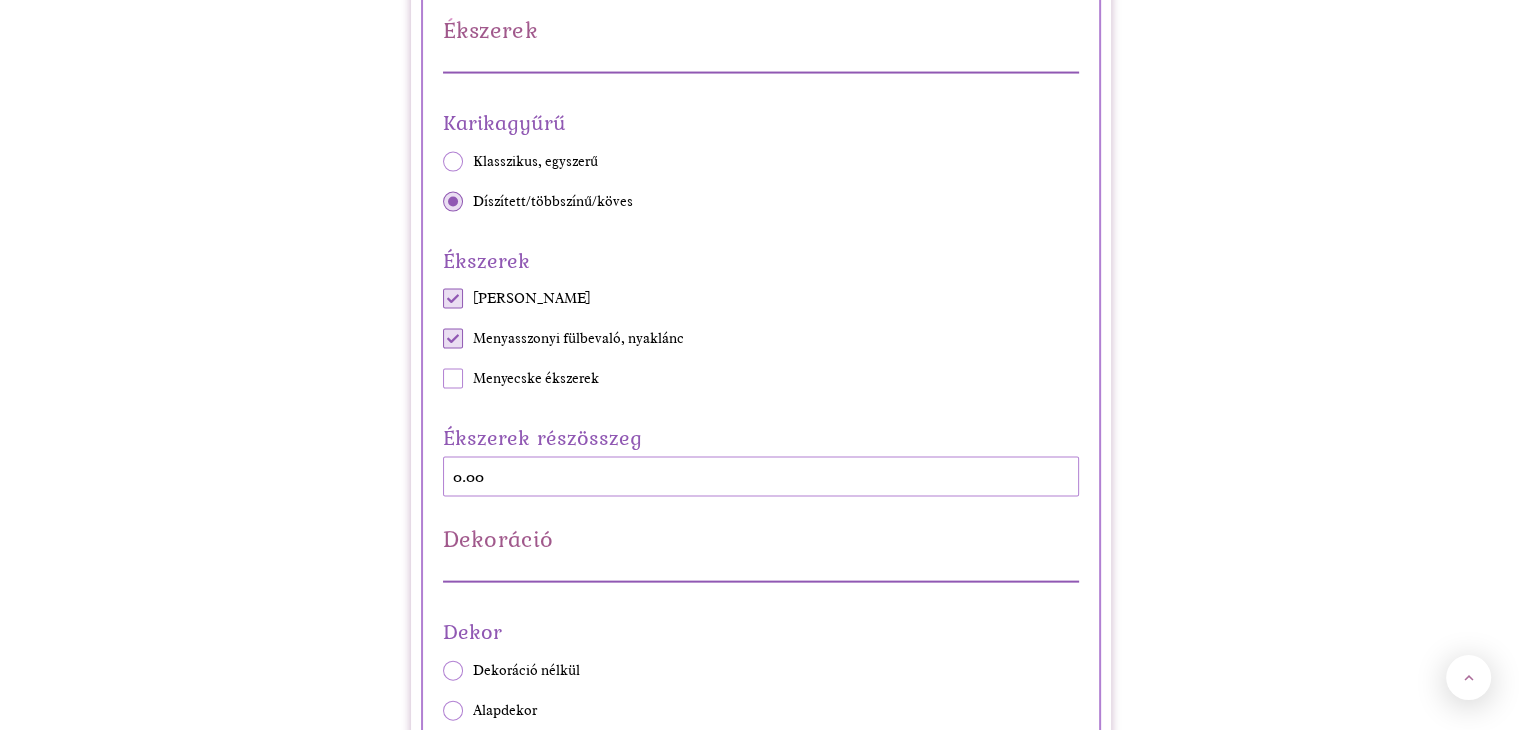 click at bounding box center (453, 379) 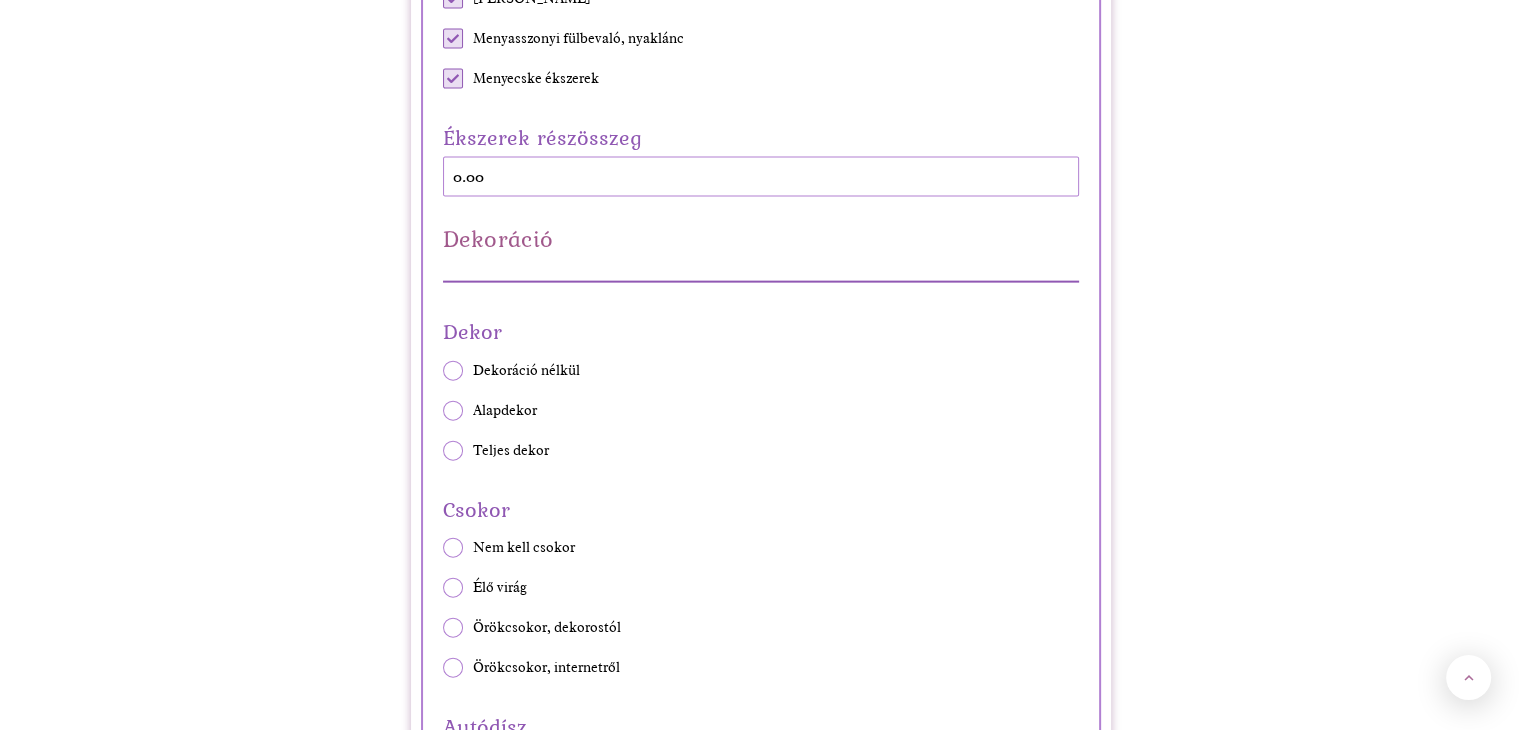 scroll, scrollTop: 4600, scrollLeft: 0, axis: vertical 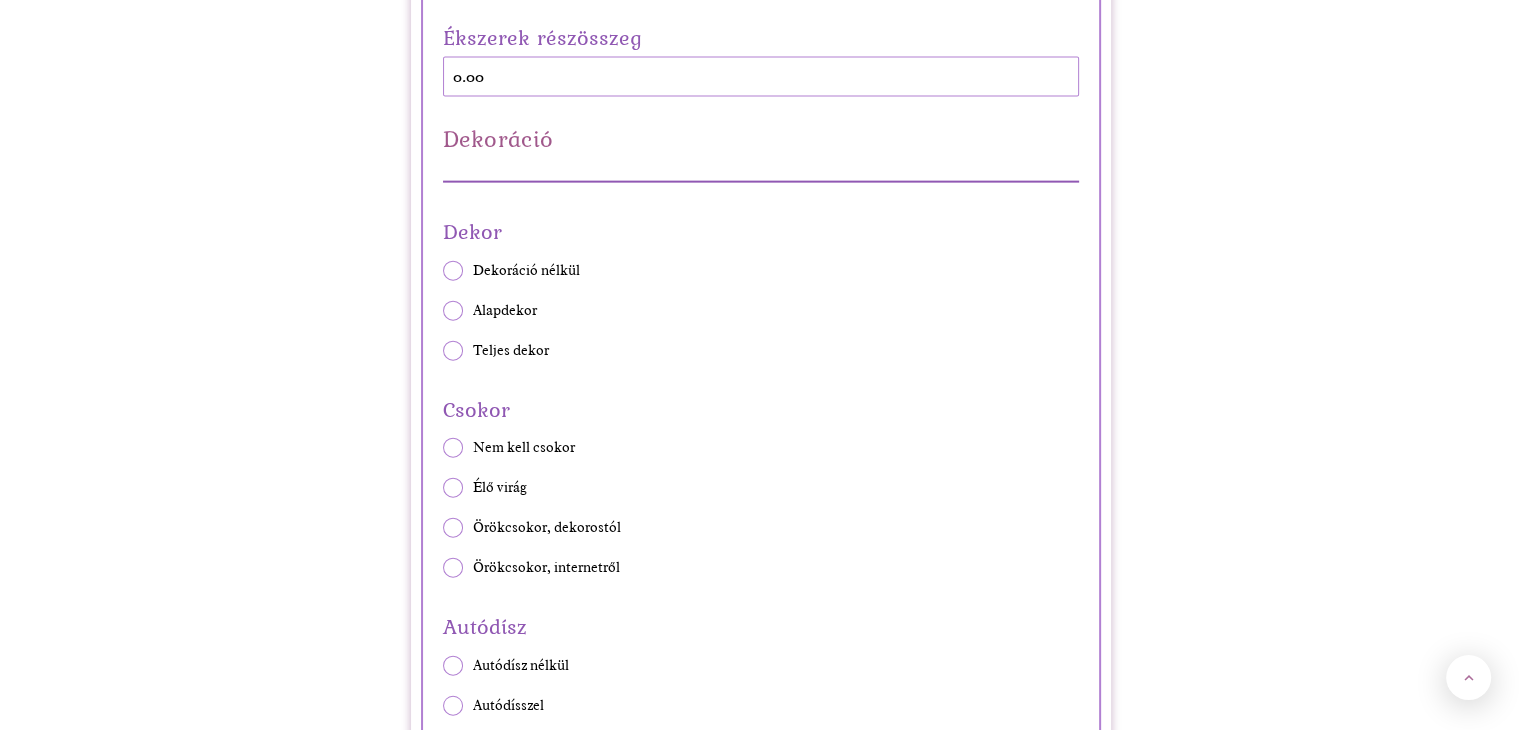 click at bounding box center [453, 351] 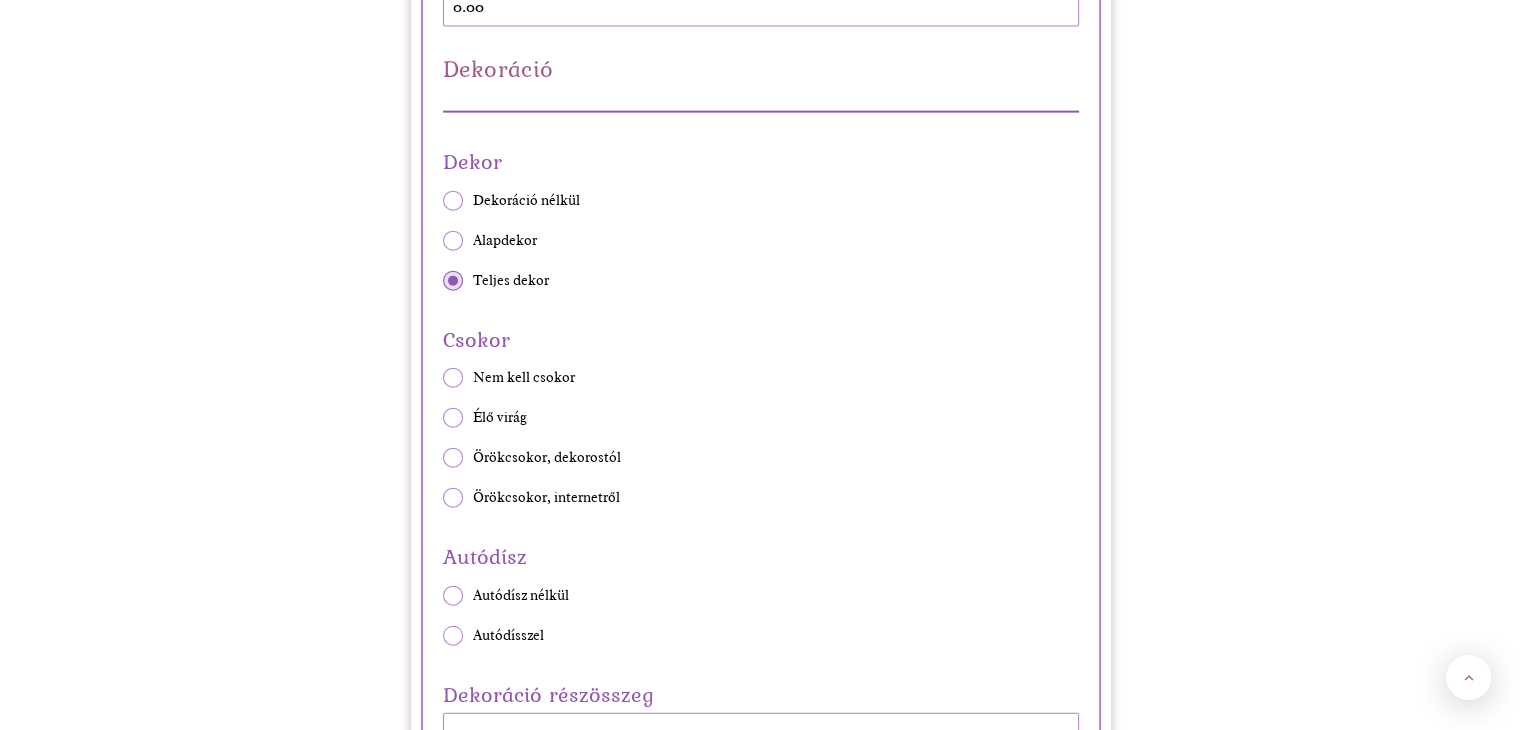 scroll, scrollTop: 4900, scrollLeft: 0, axis: vertical 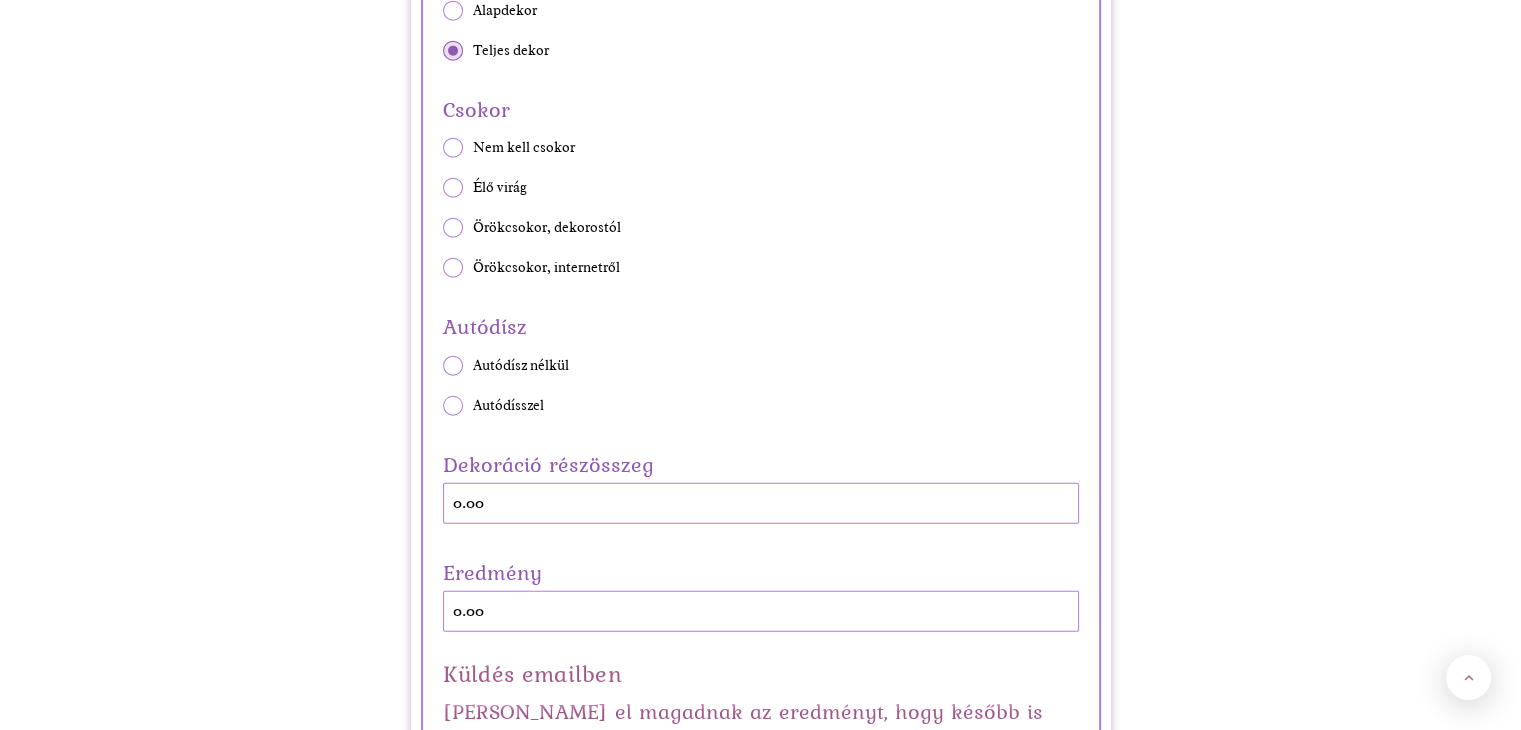 click at bounding box center [453, 188] 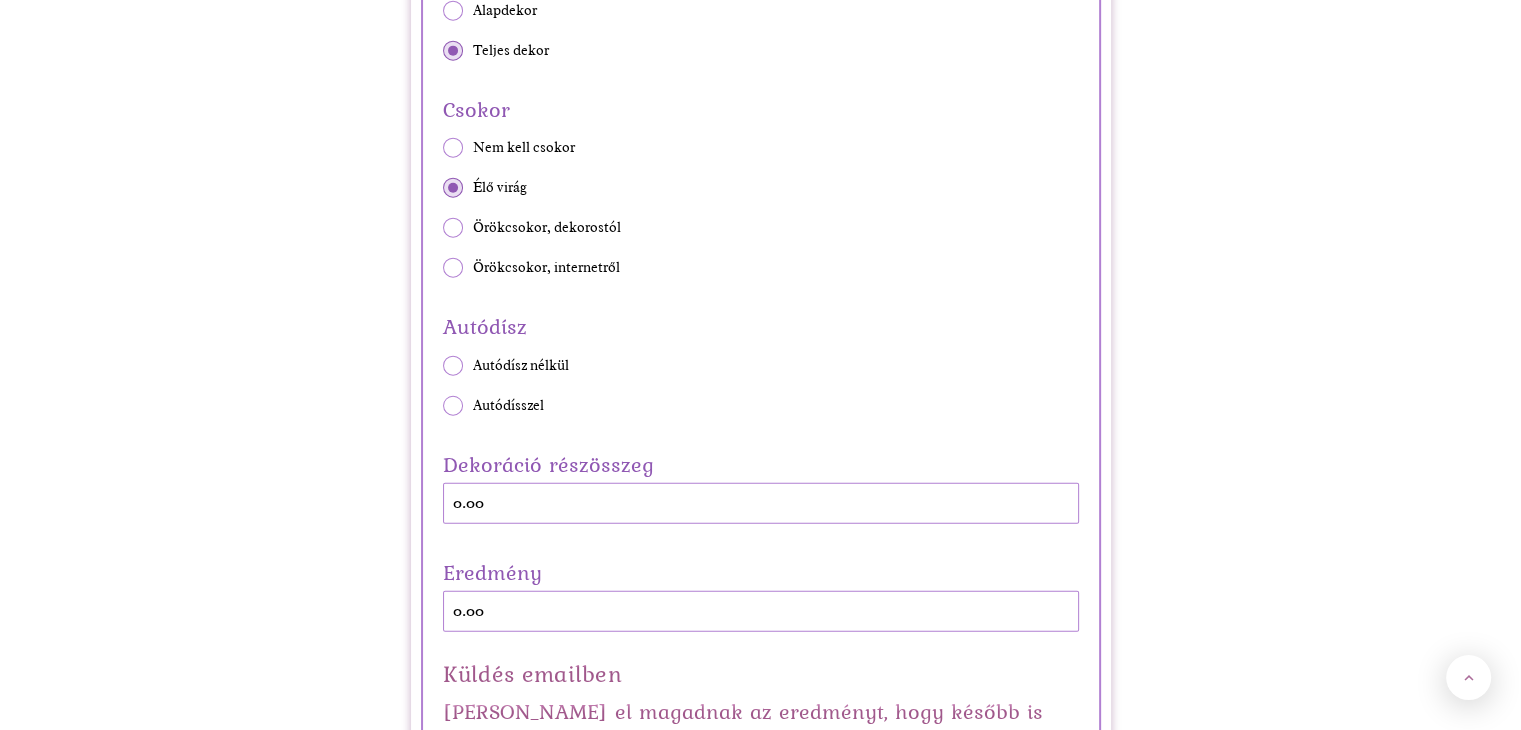 scroll, scrollTop: 5000, scrollLeft: 0, axis: vertical 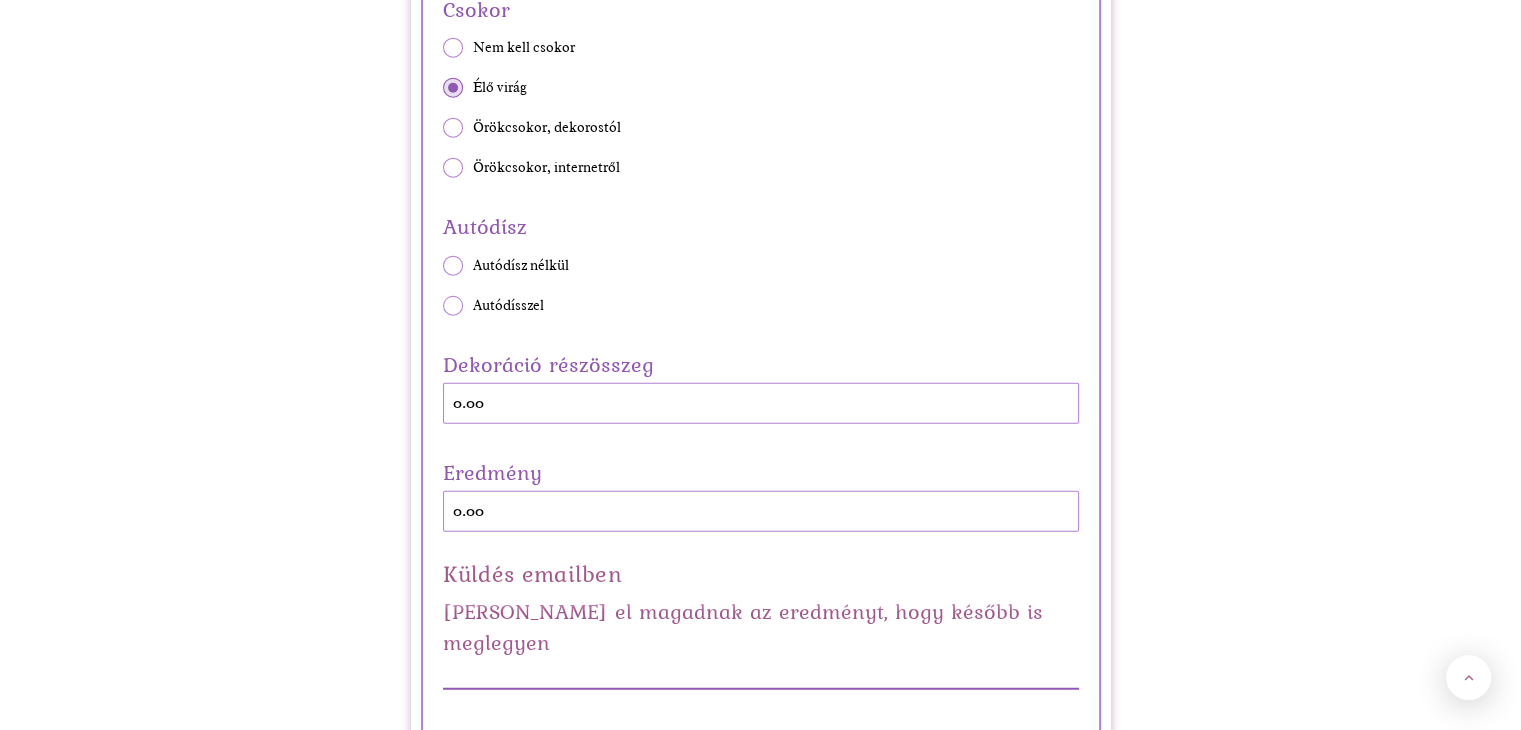click at bounding box center [453, 306] 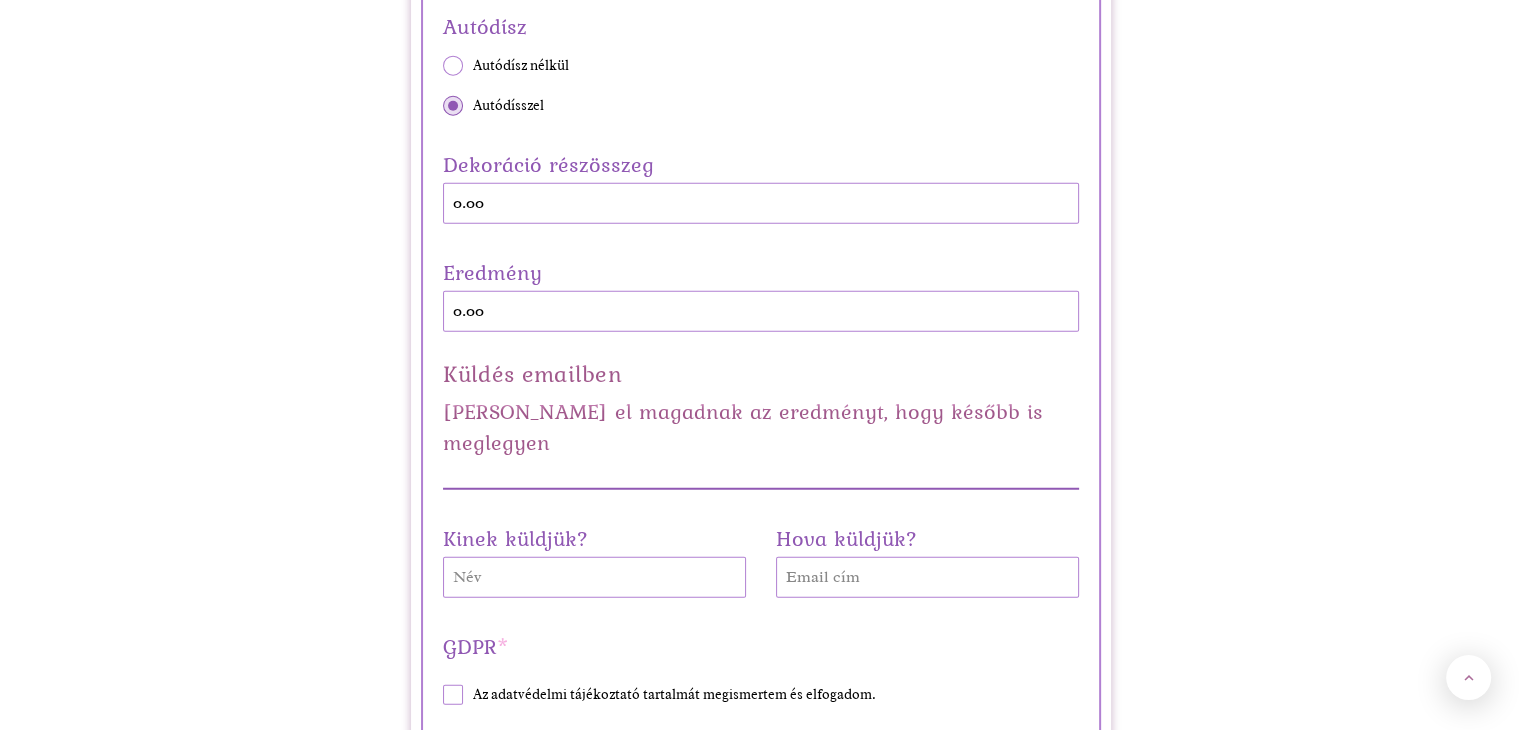 scroll, scrollTop: 5300, scrollLeft: 0, axis: vertical 